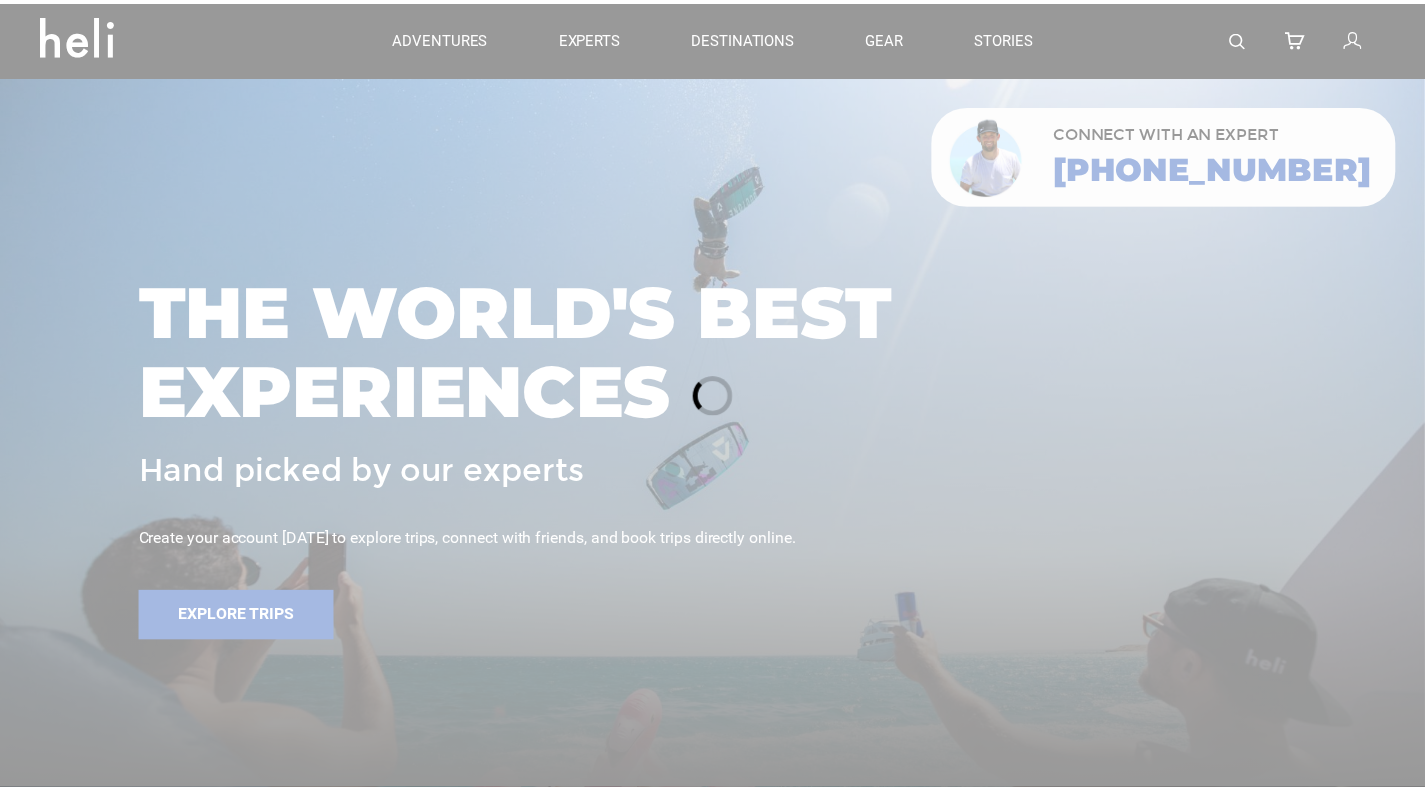 scroll, scrollTop: 0, scrollLeft: 0, axis: both 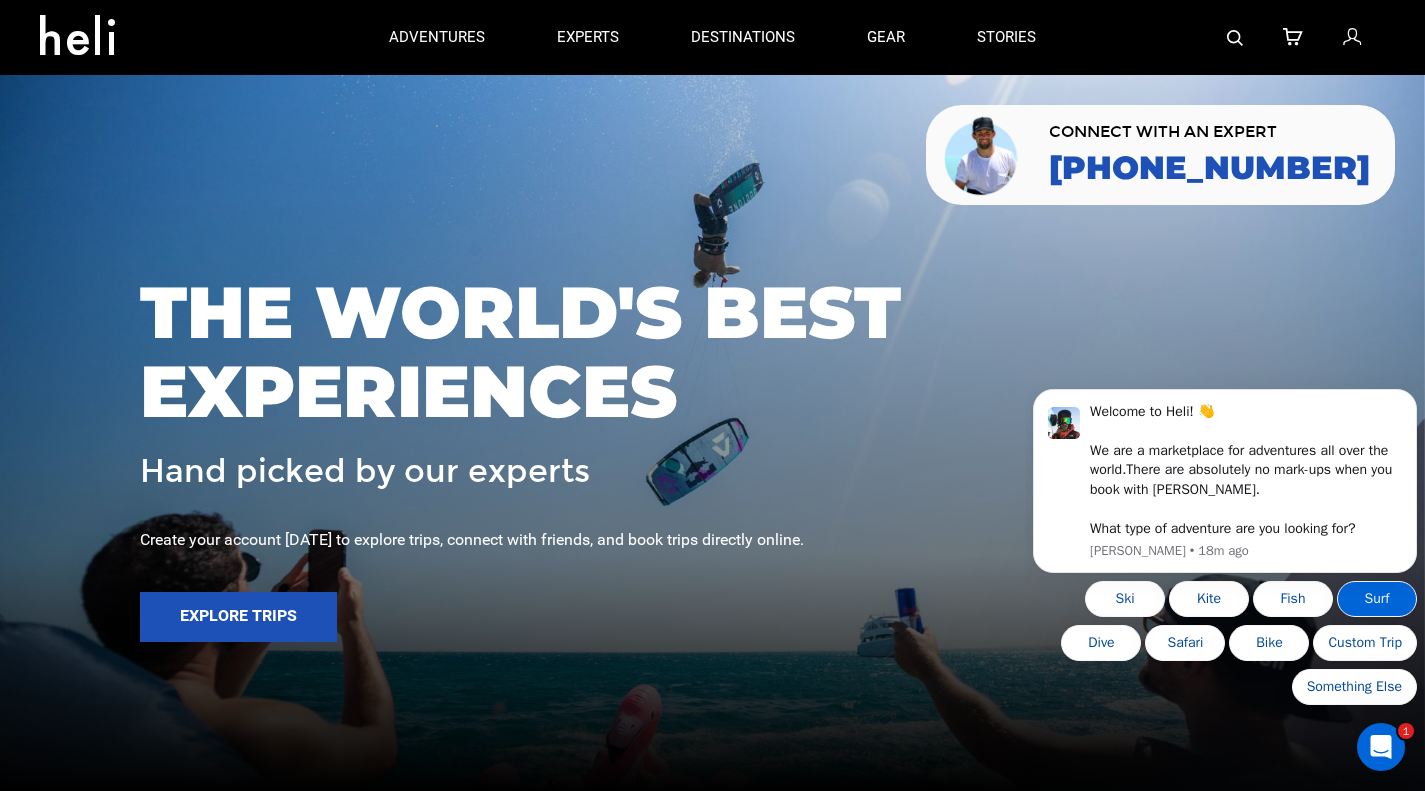 click on "Surf" at bounding box center [1377, 599] 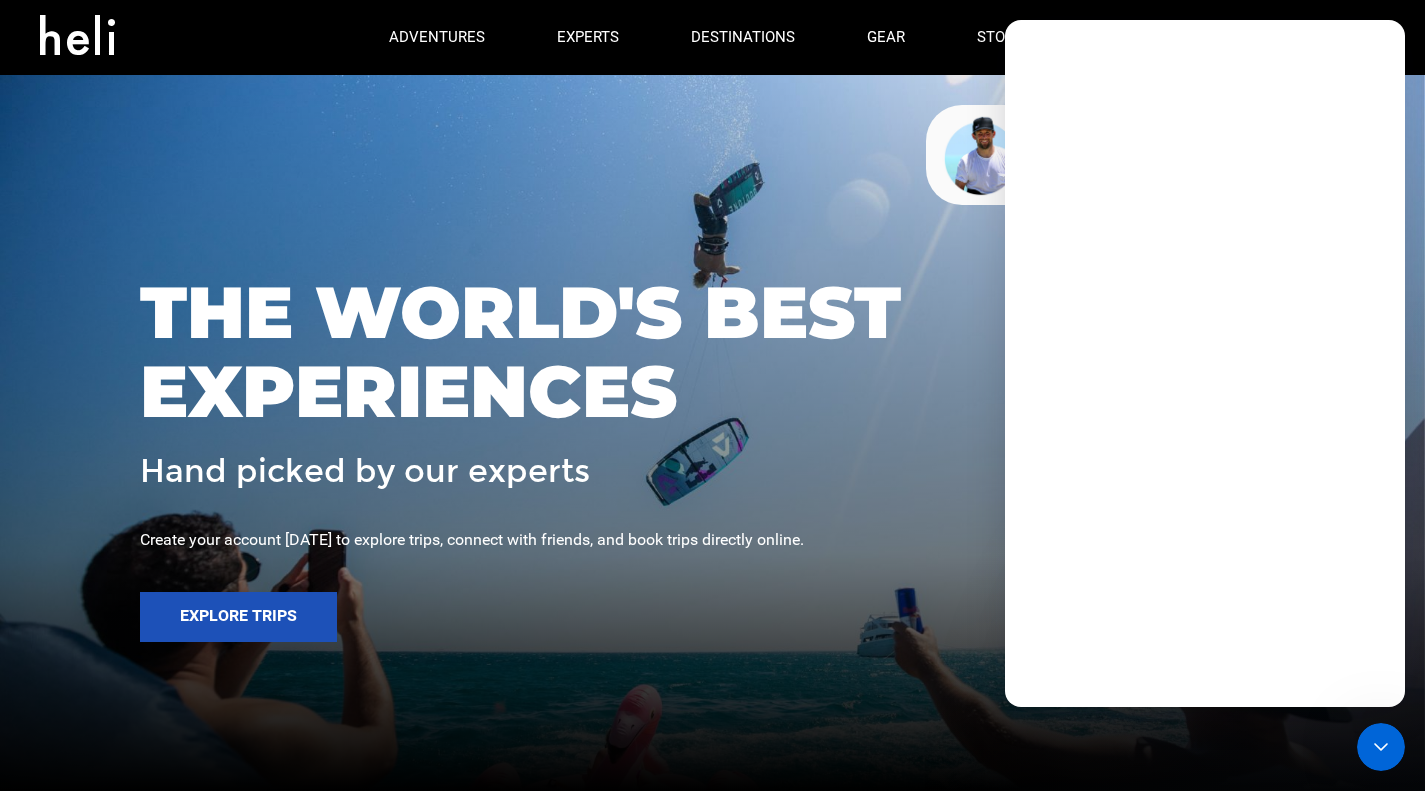 scroll, scrollTop: 0, scrollLeft: 0, axis: both 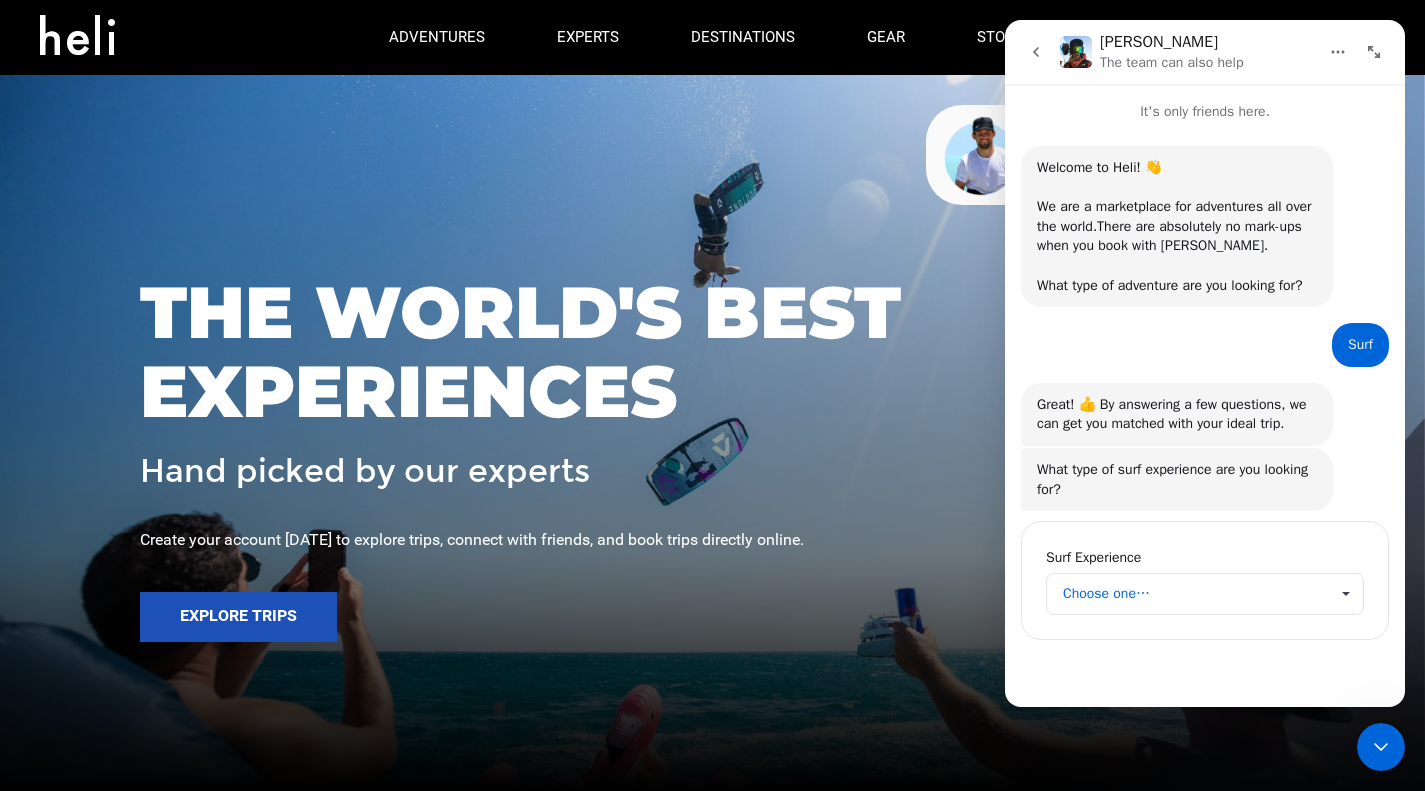 click at bounding box center [1345, 594] 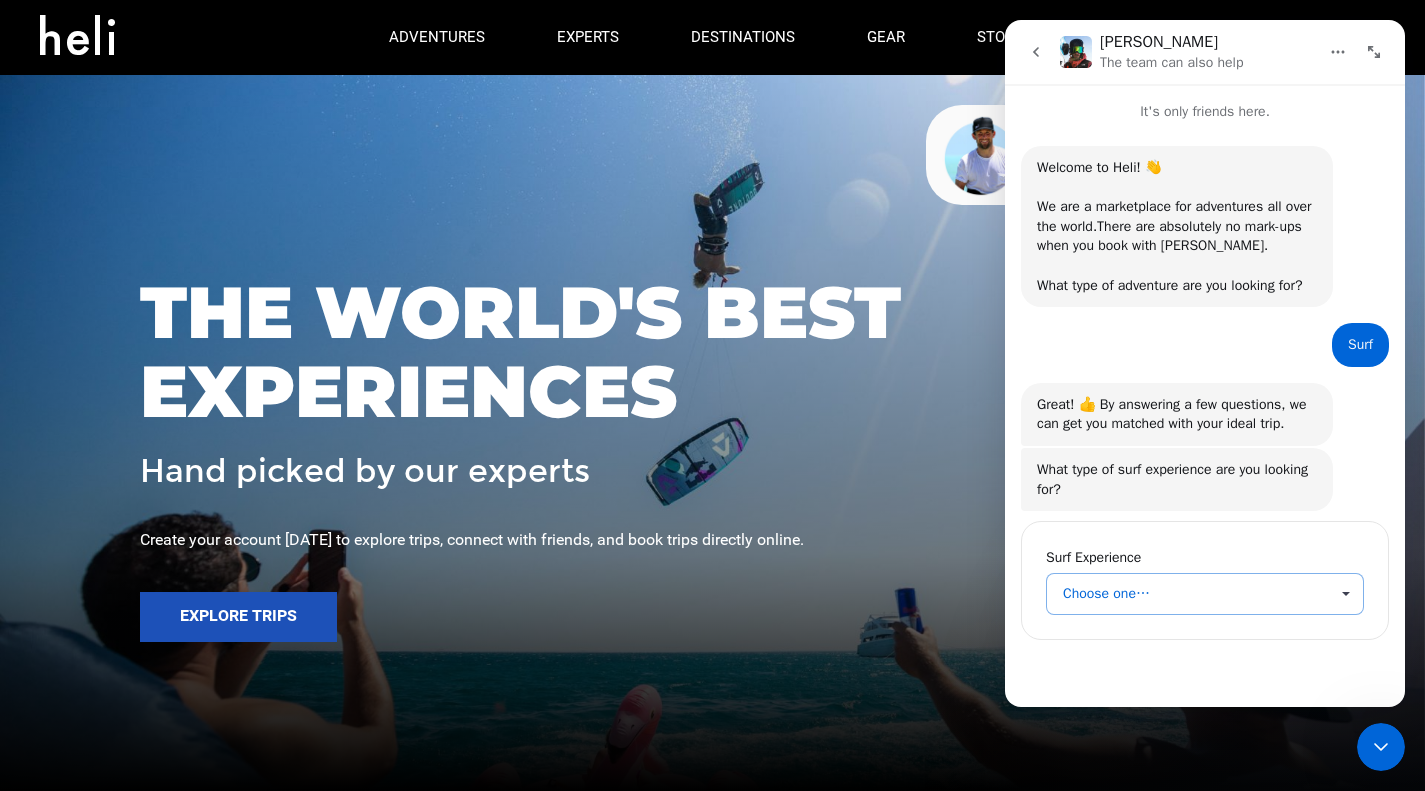 scroll, scrollTop: 0, scrollLeft: 0, axis: both 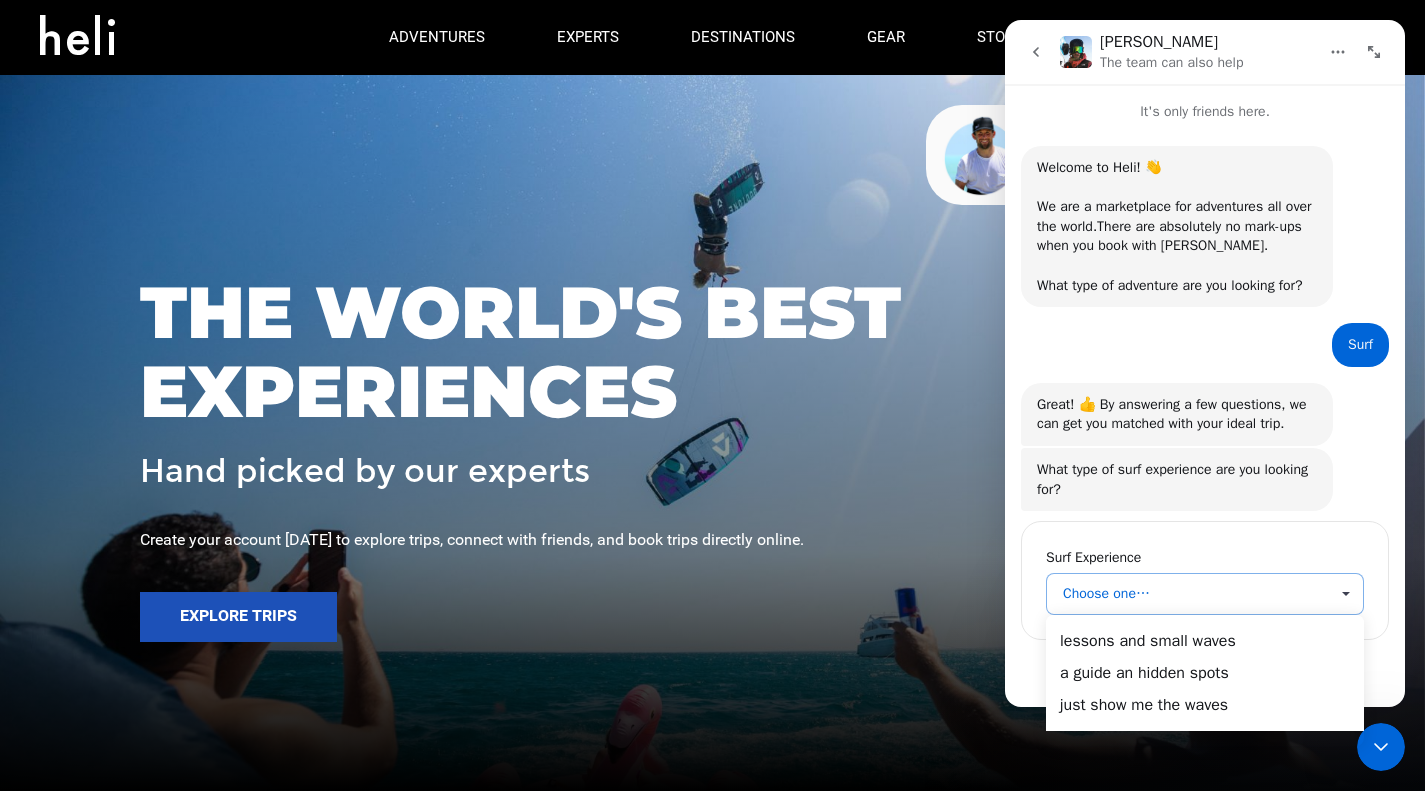 click at bounding box center [1345, 594] 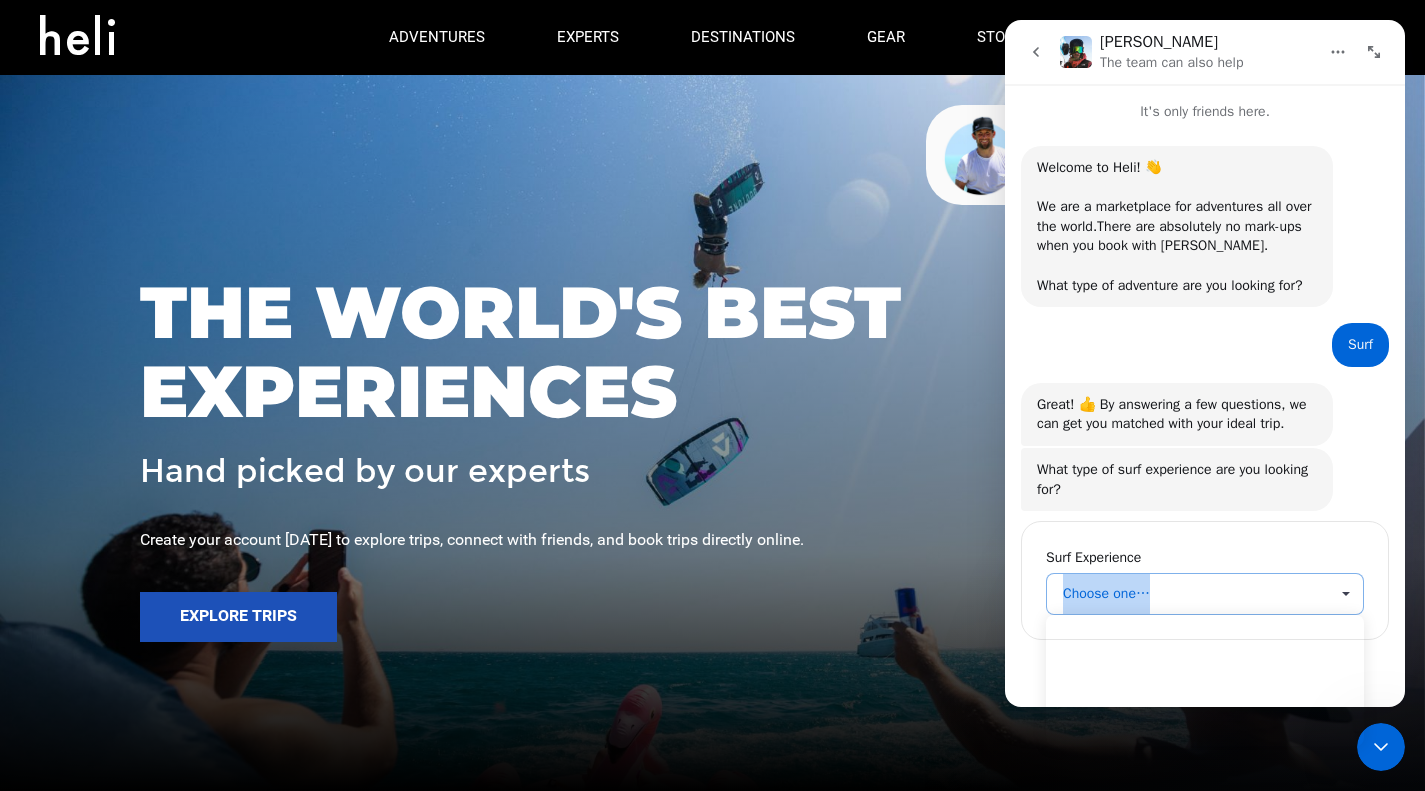 click at bounding box center (1345, 594) 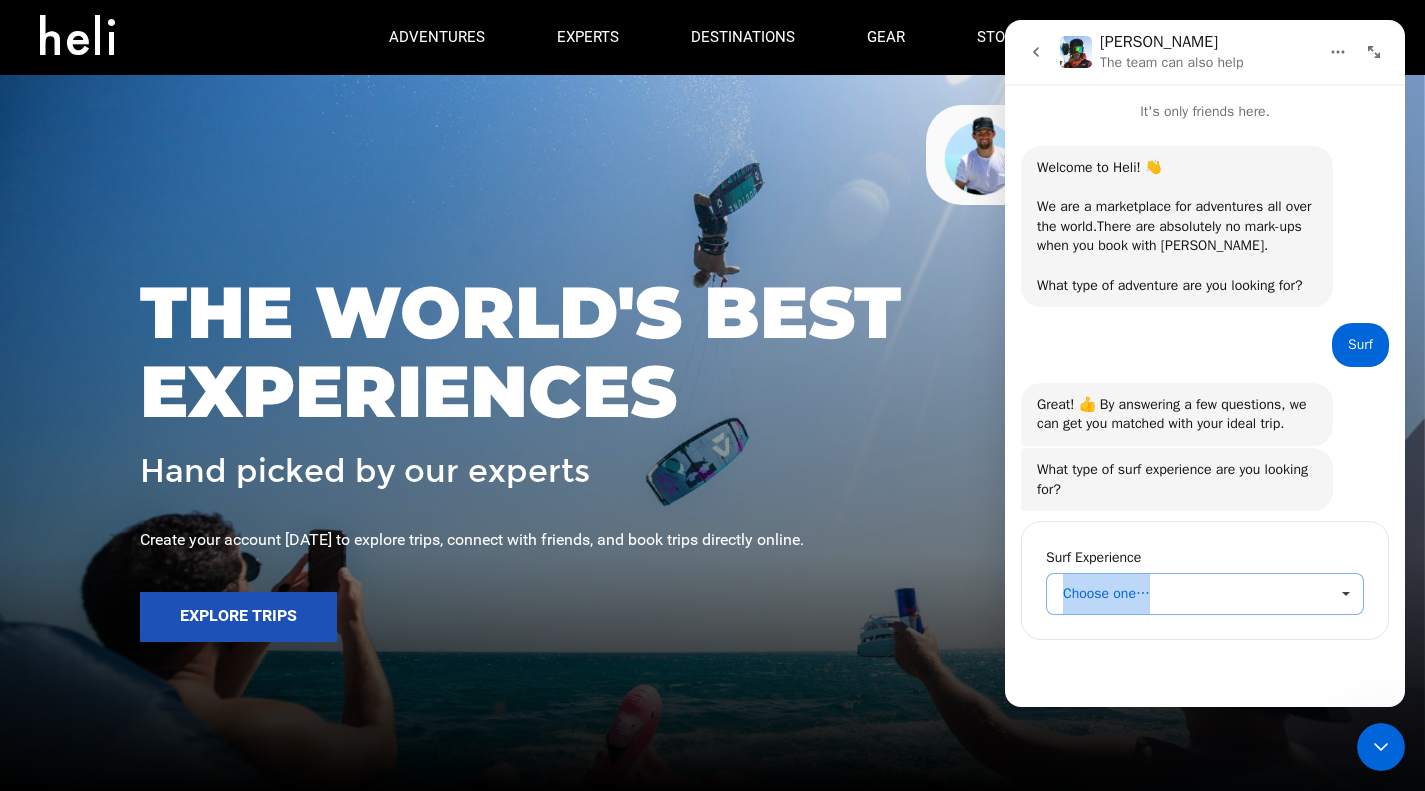click at bounding box center [1345, 594] 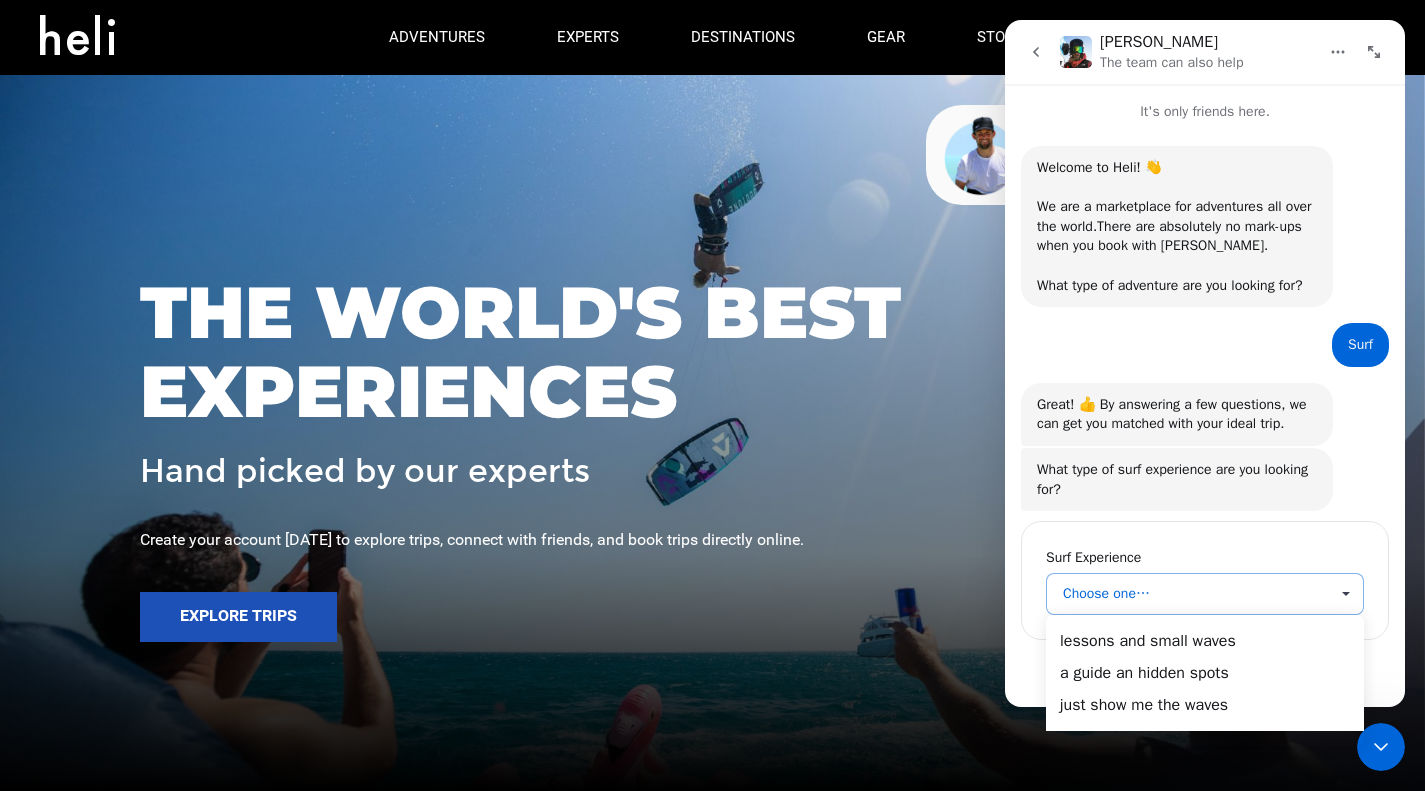 scroll, scrollTop: 0, scrollLeft: 0, axis: both 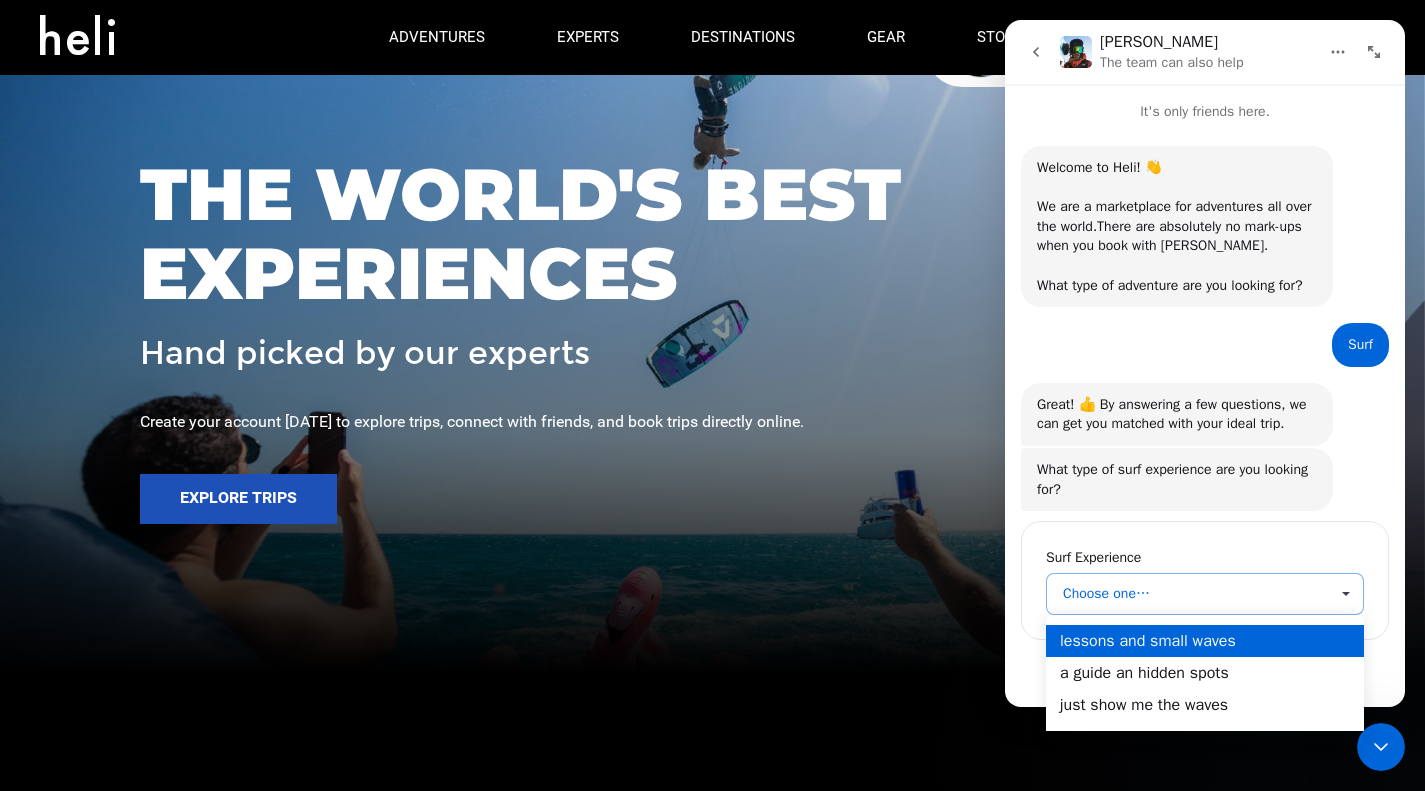 click on "lessons and small waves" at bounding box center [1205, 641] 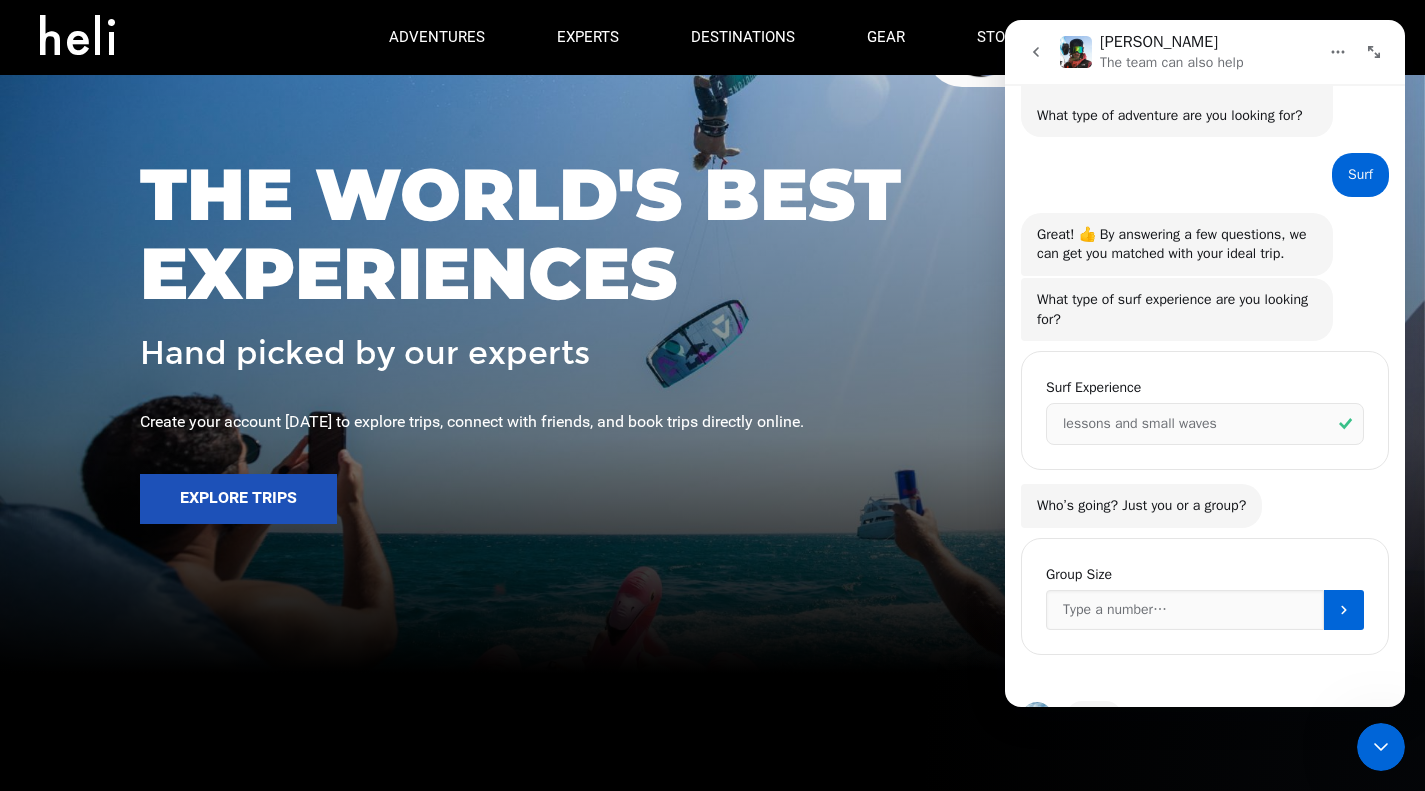 scroll, scrollTop: 247, scrollLeft: 0, axis: vertical 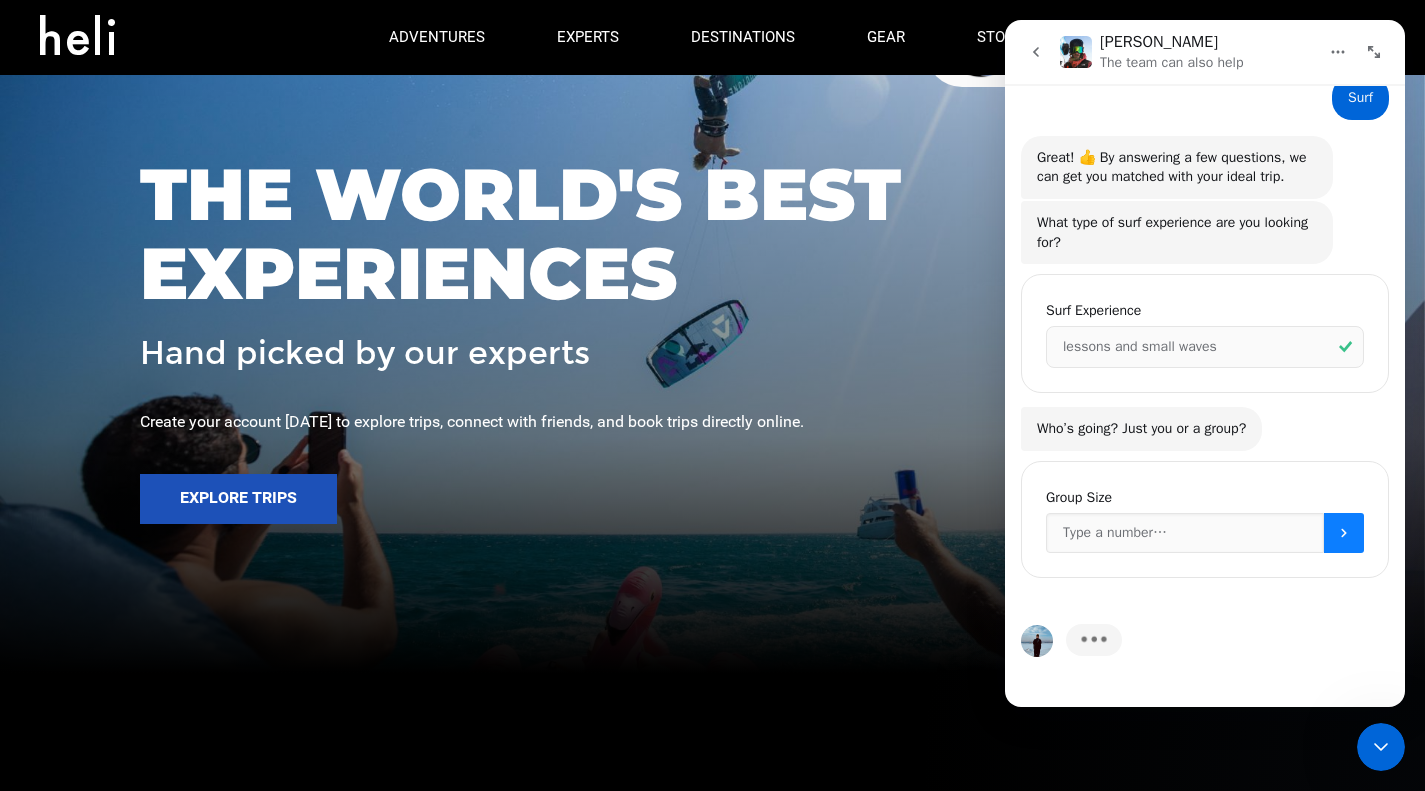 click 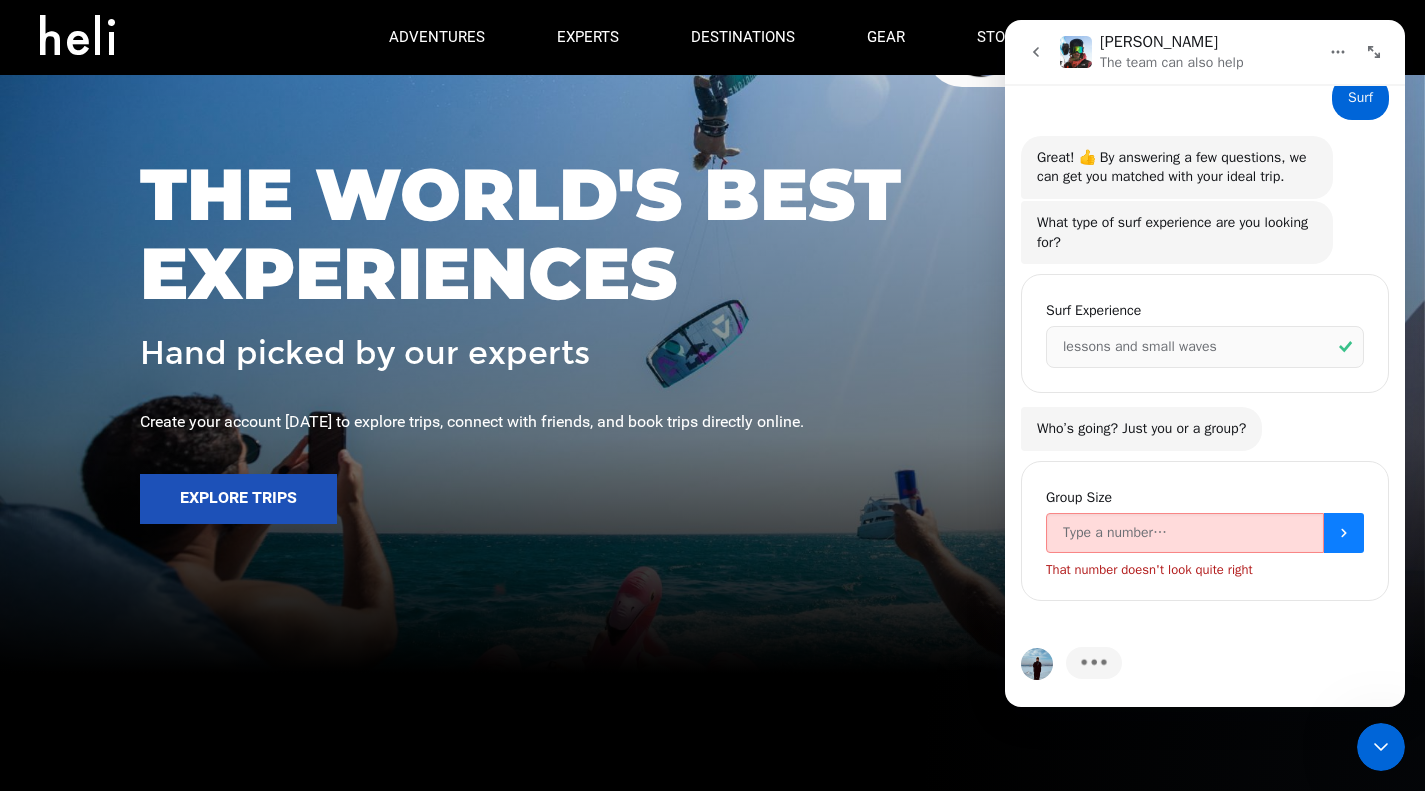 scroll, scrollTop: 270, scrollLeft: 0, axis: vertical 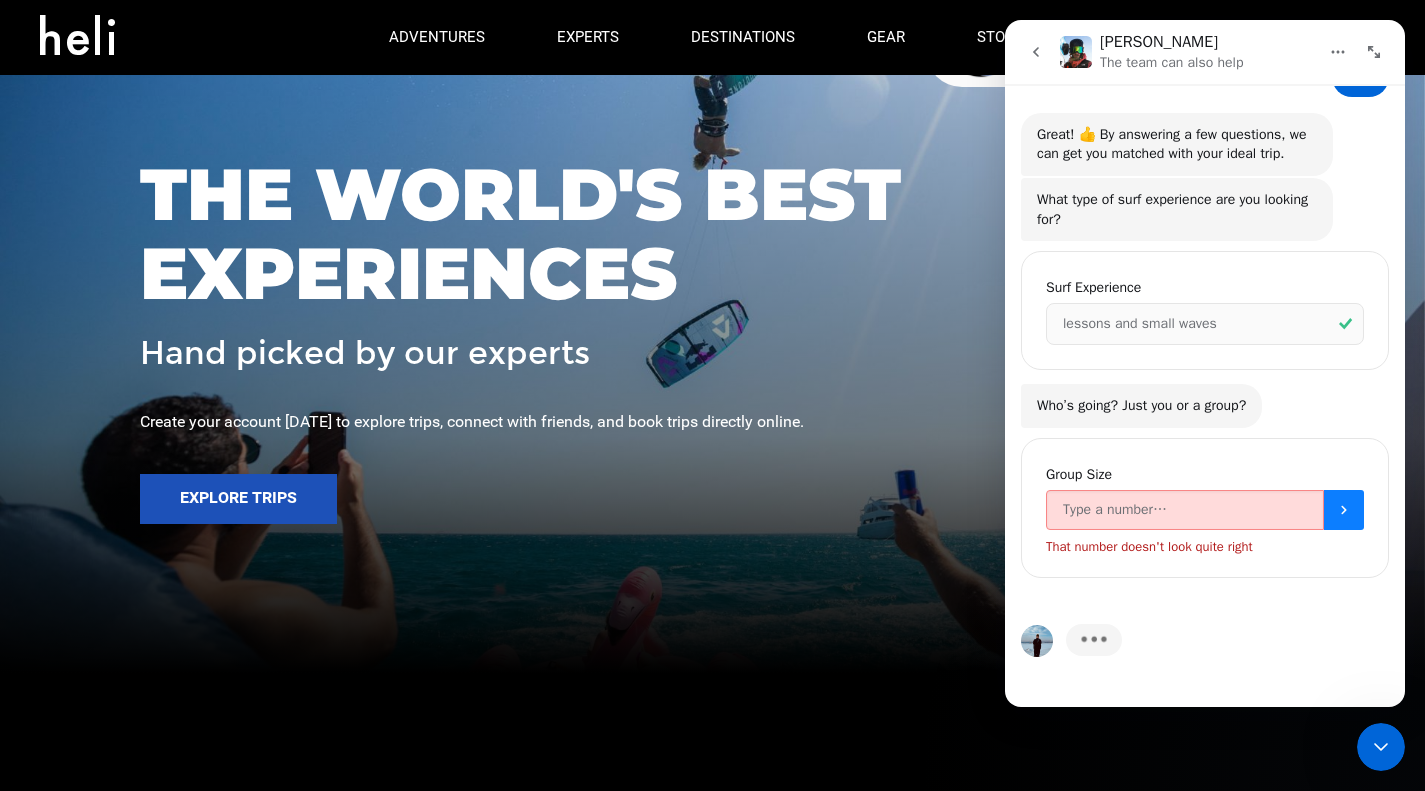 click at bounding box center (1344, 510) 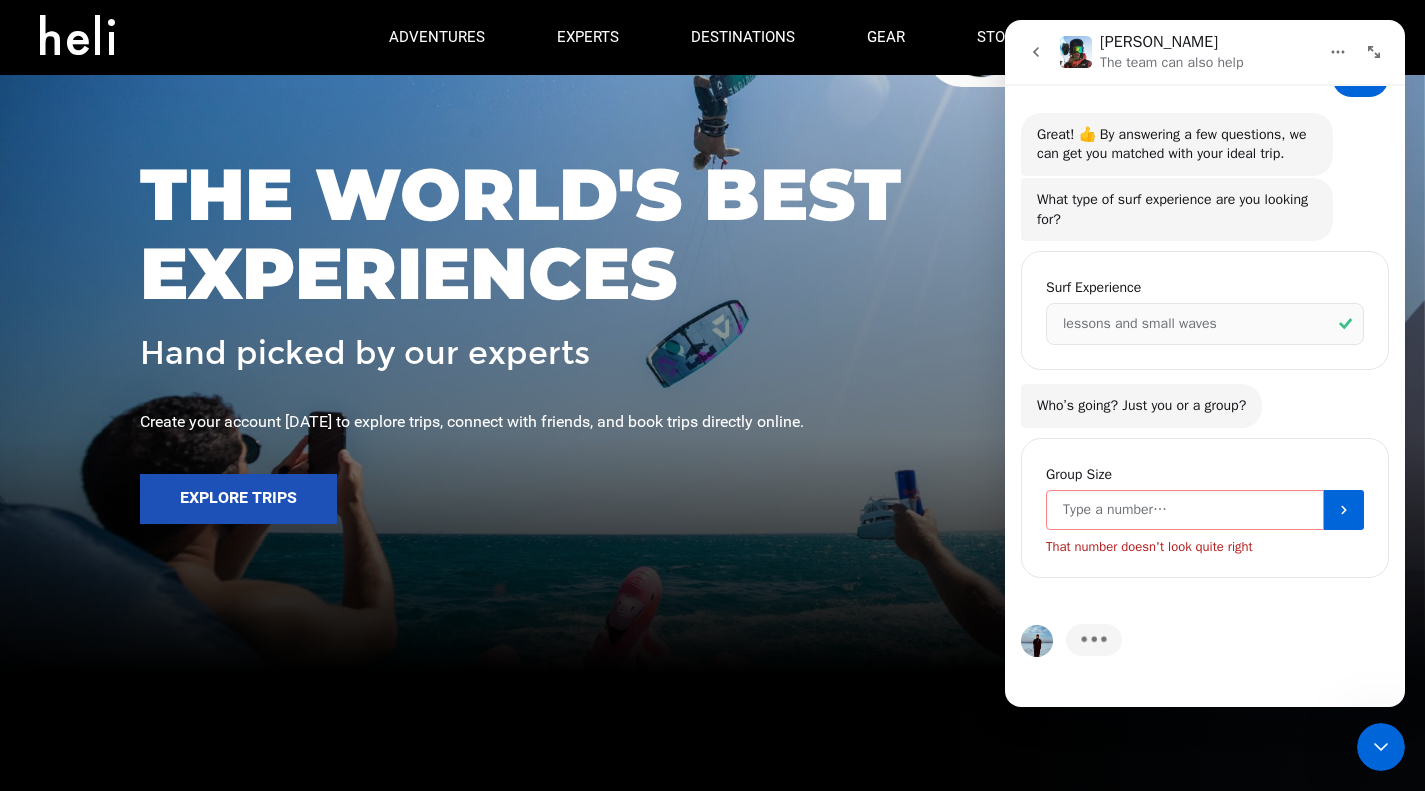 click at bounding box center (1185, 510) 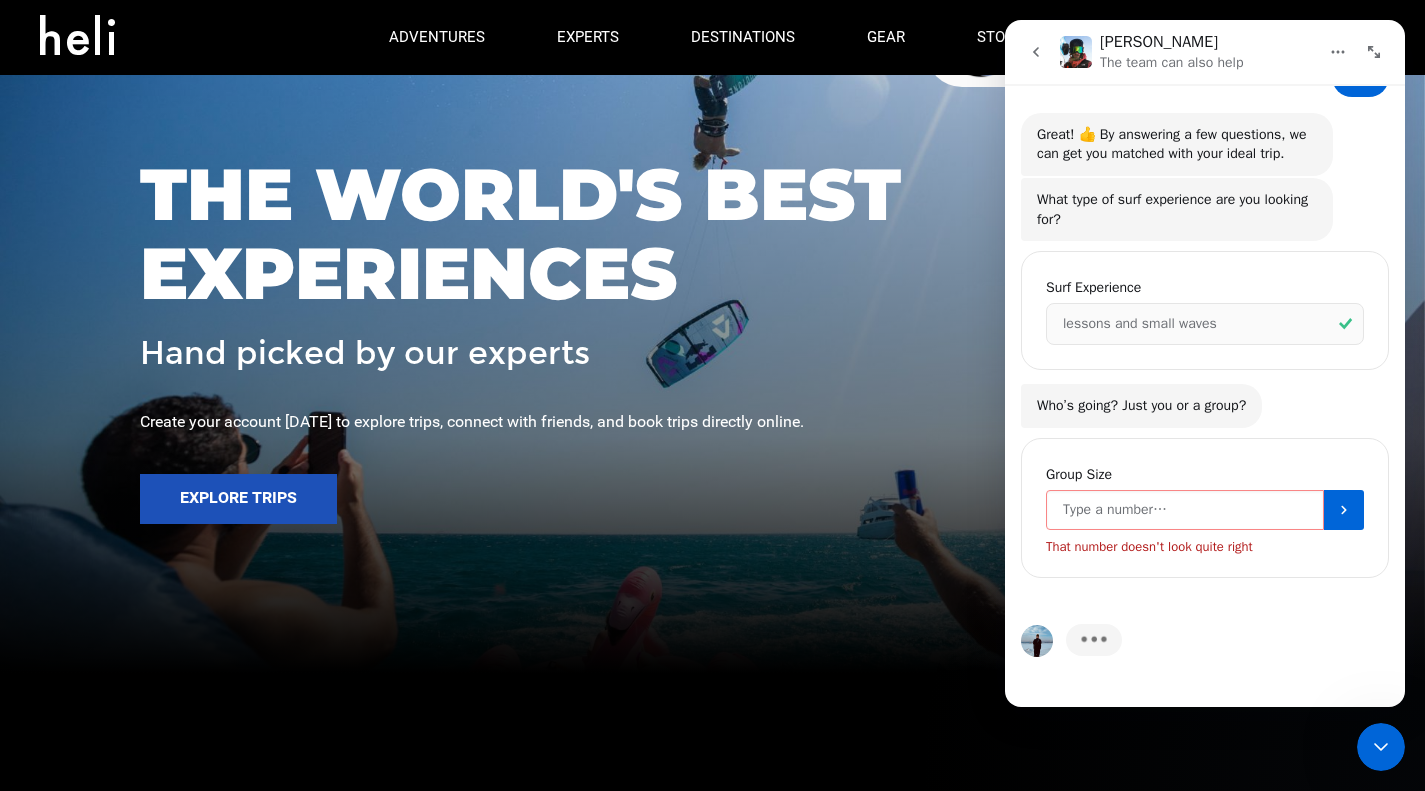 type on "4" 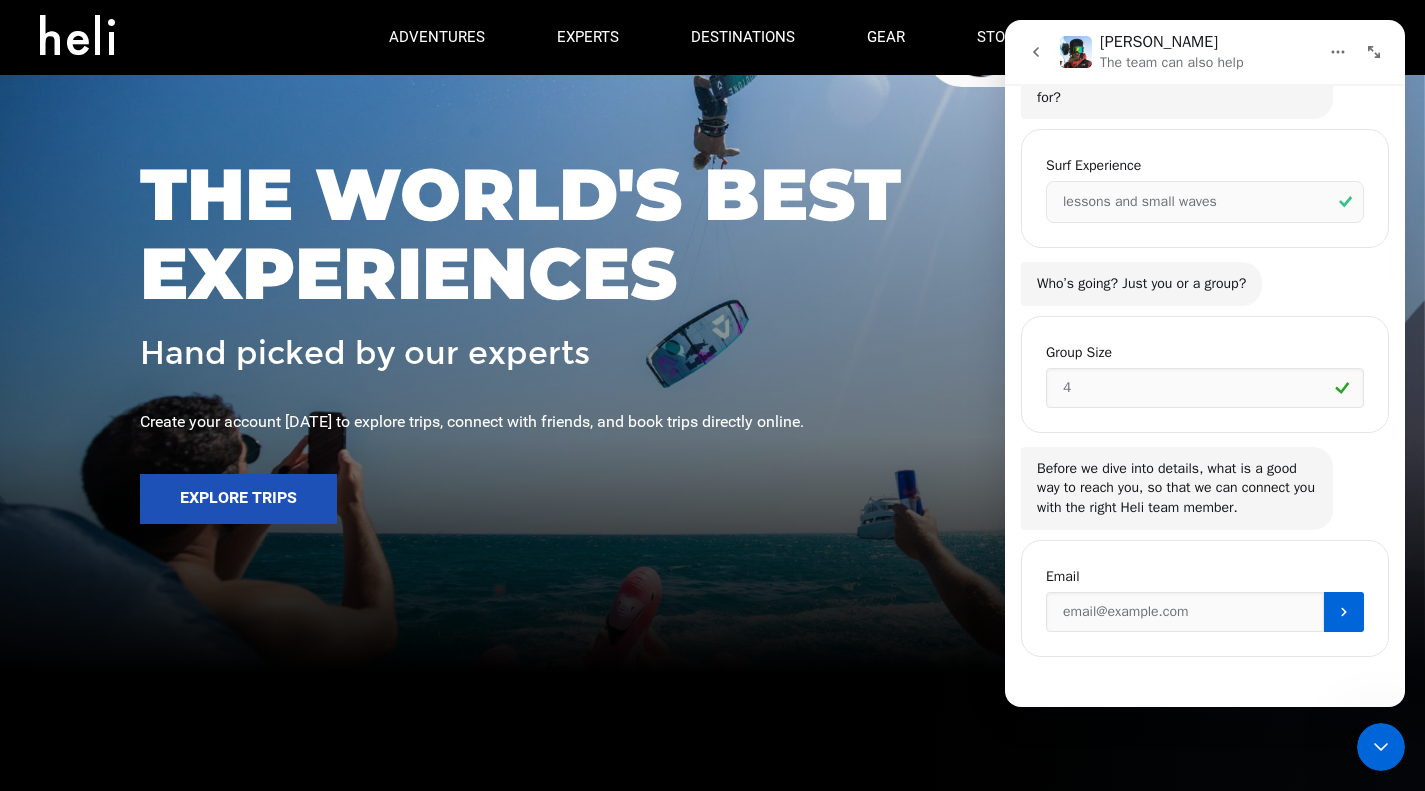scroll, scrollTop: 394, scrollLeft: 0, axis: vertical 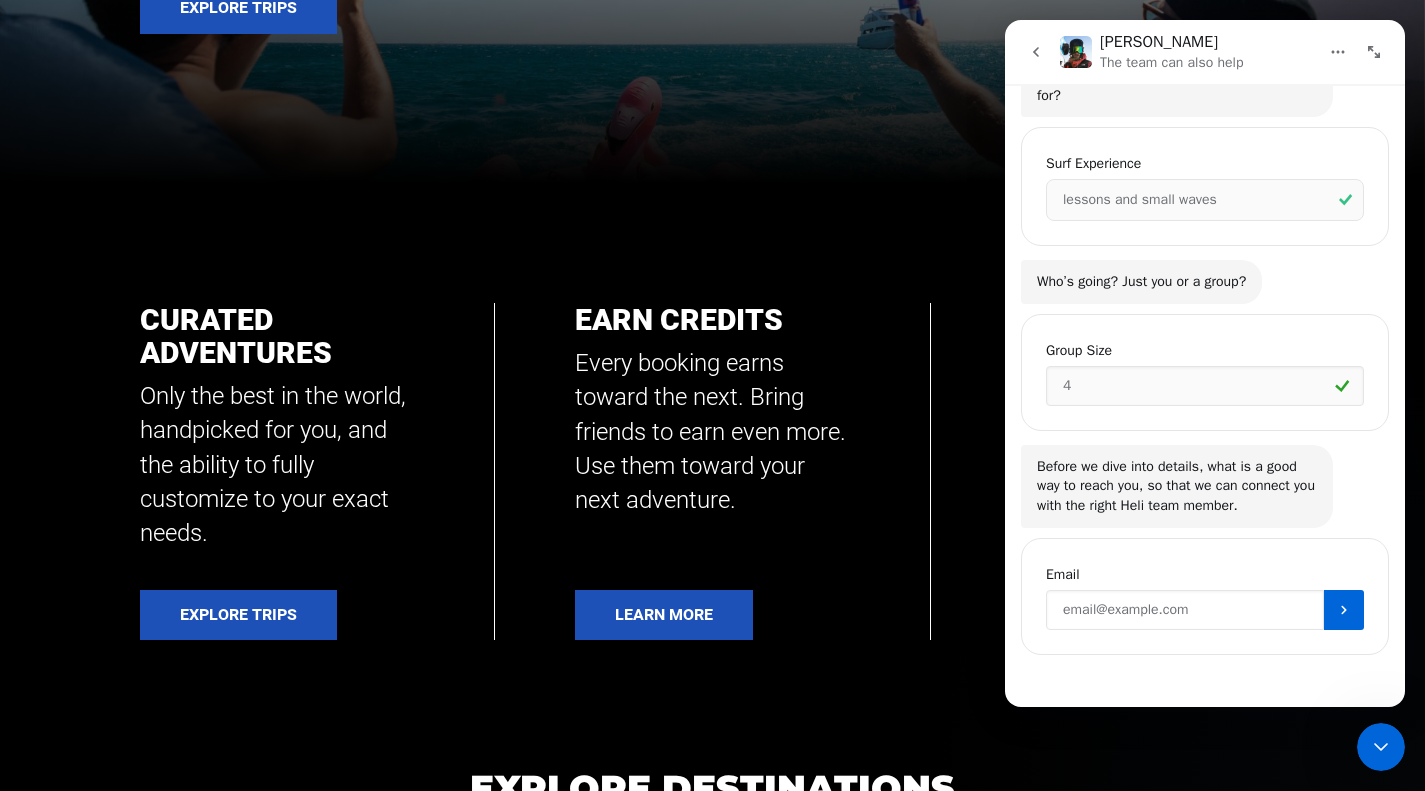 click at bounding box center (1185, 610) 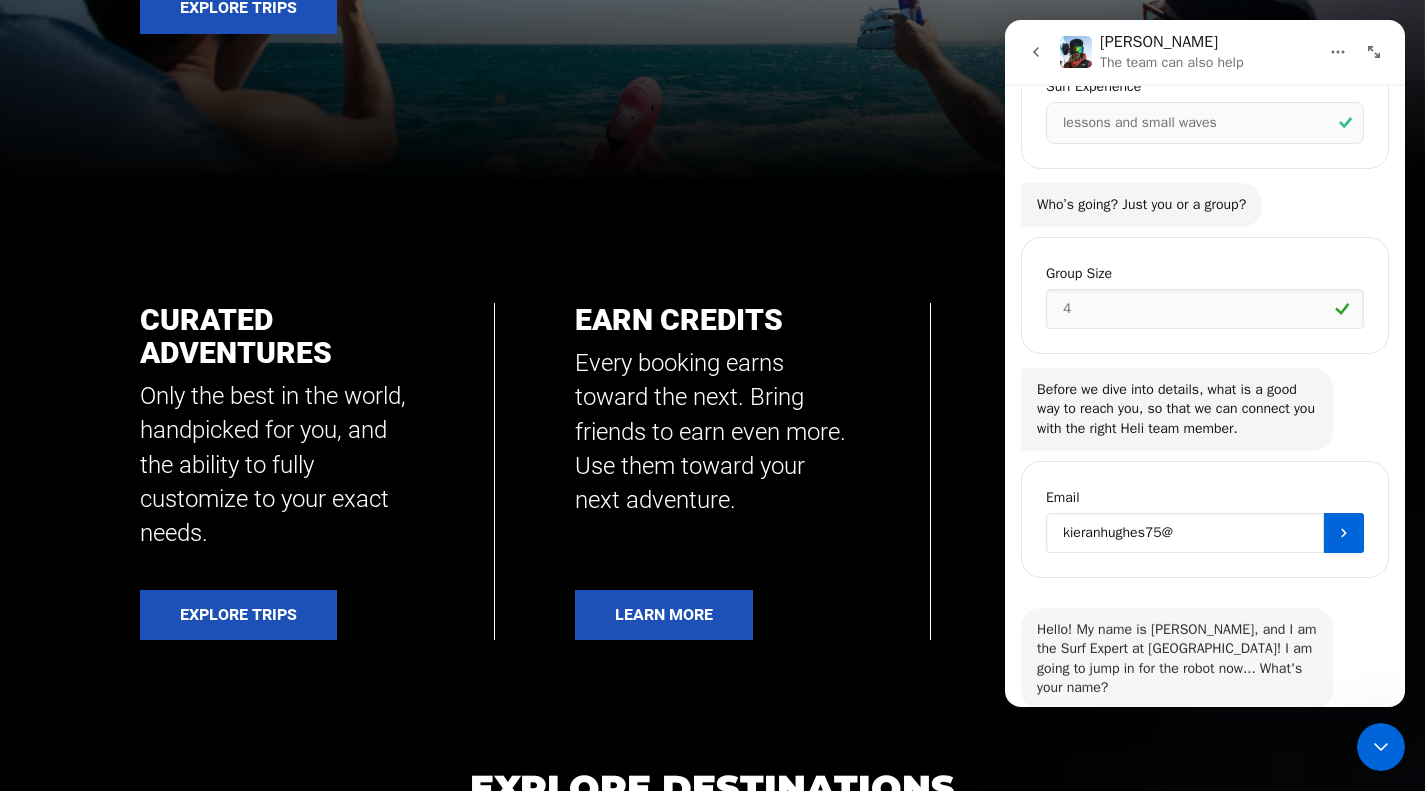 scroll, scrollTop: 513, scrollLeft: 0, axis: vertical 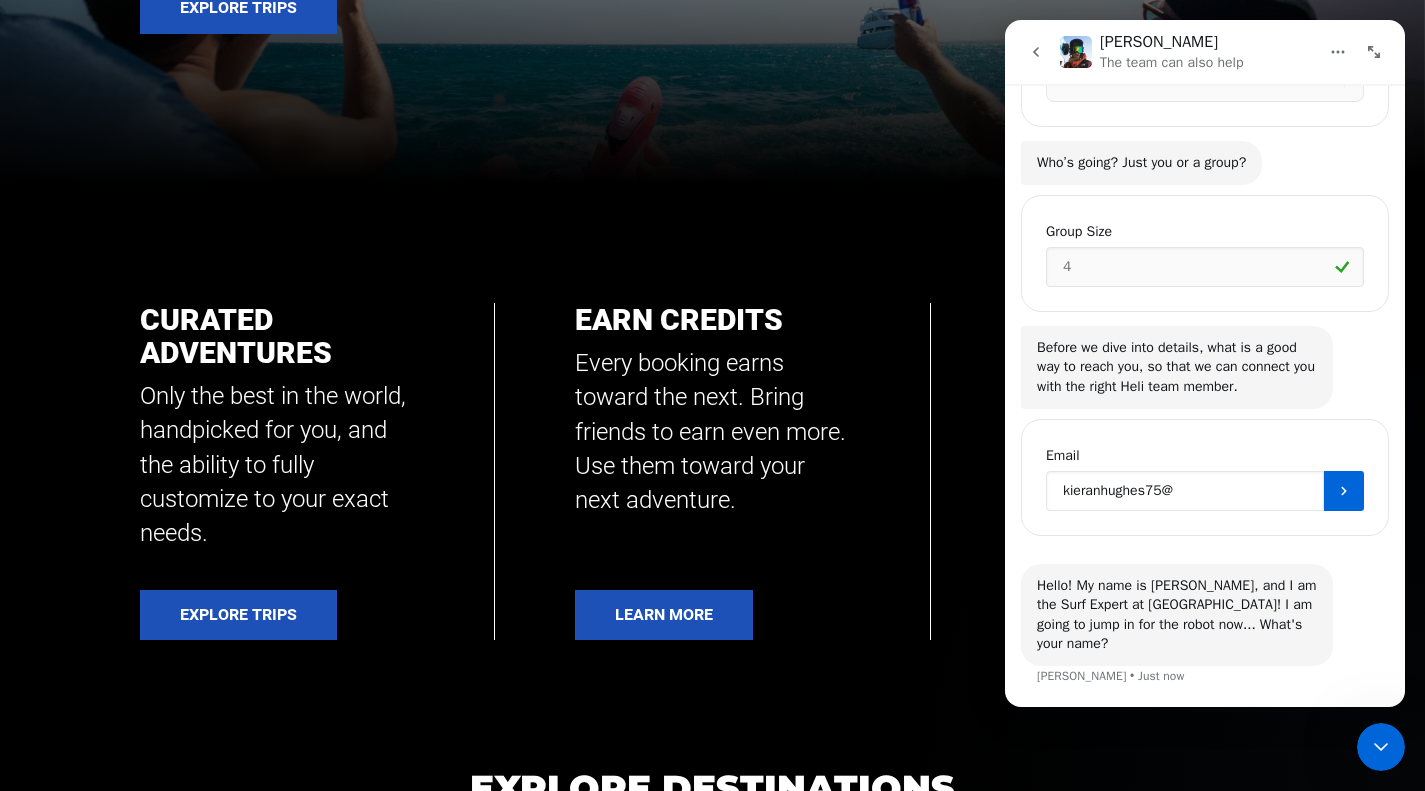 type on "kieranhughes75@" 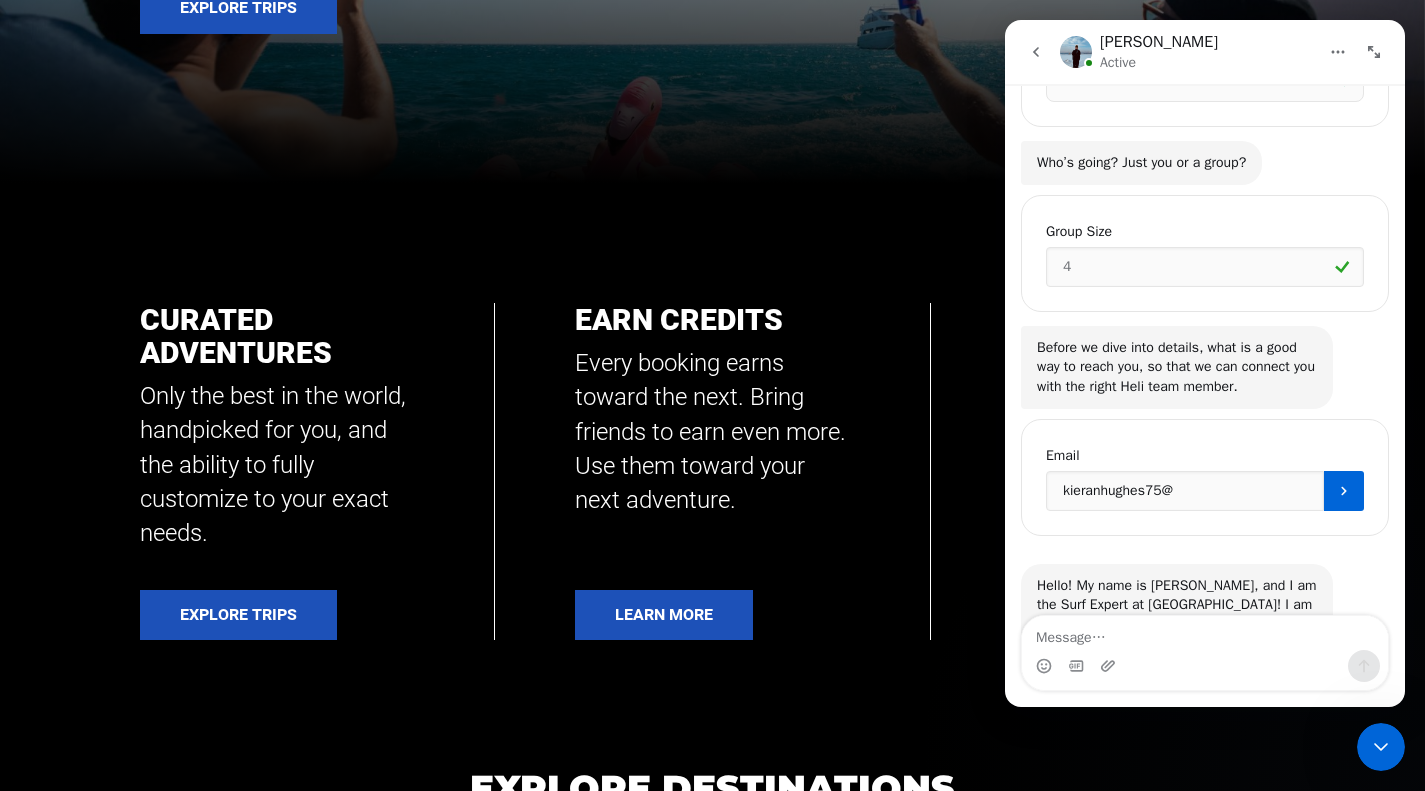 scroll, scrollTop: 585, scrollLeft: 0, axis: vertical 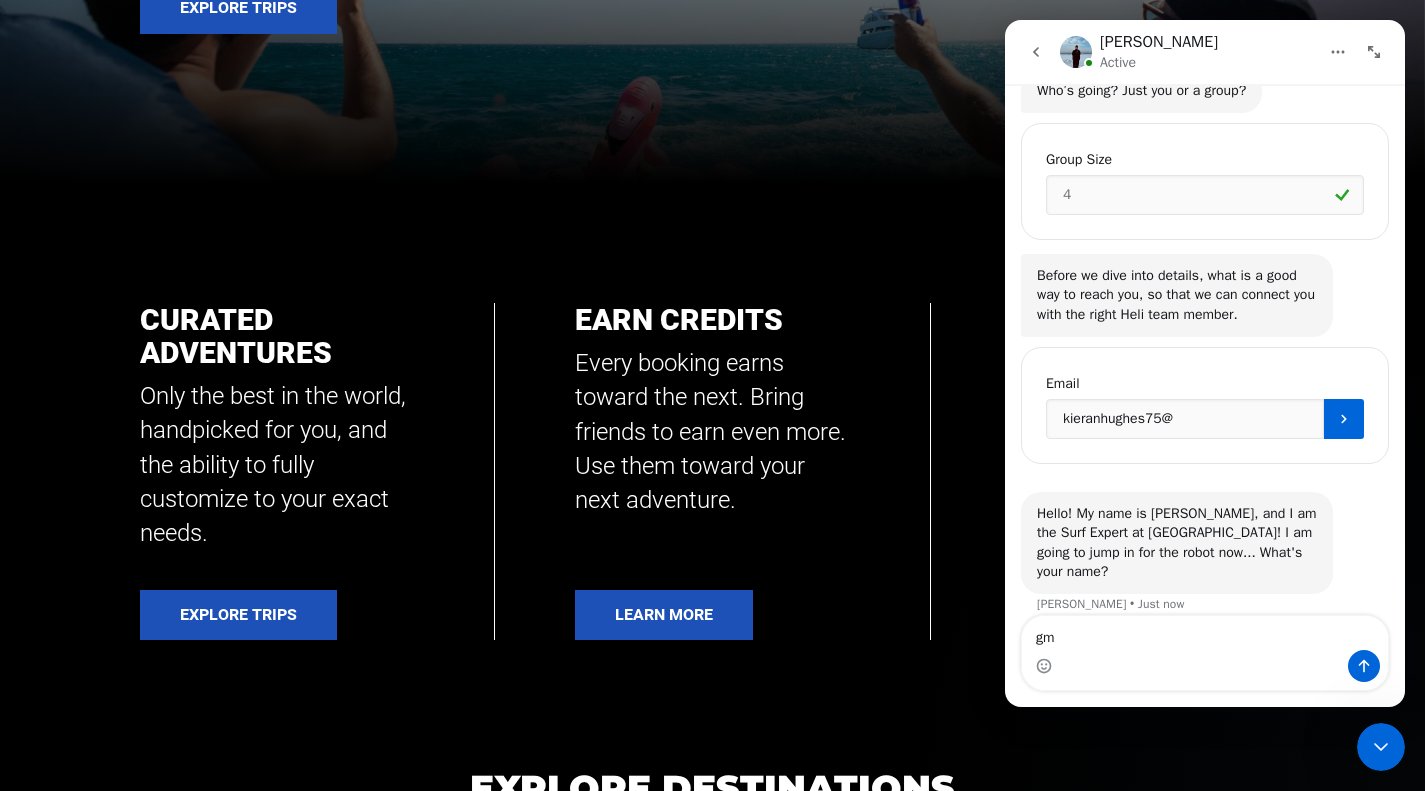type on "g" 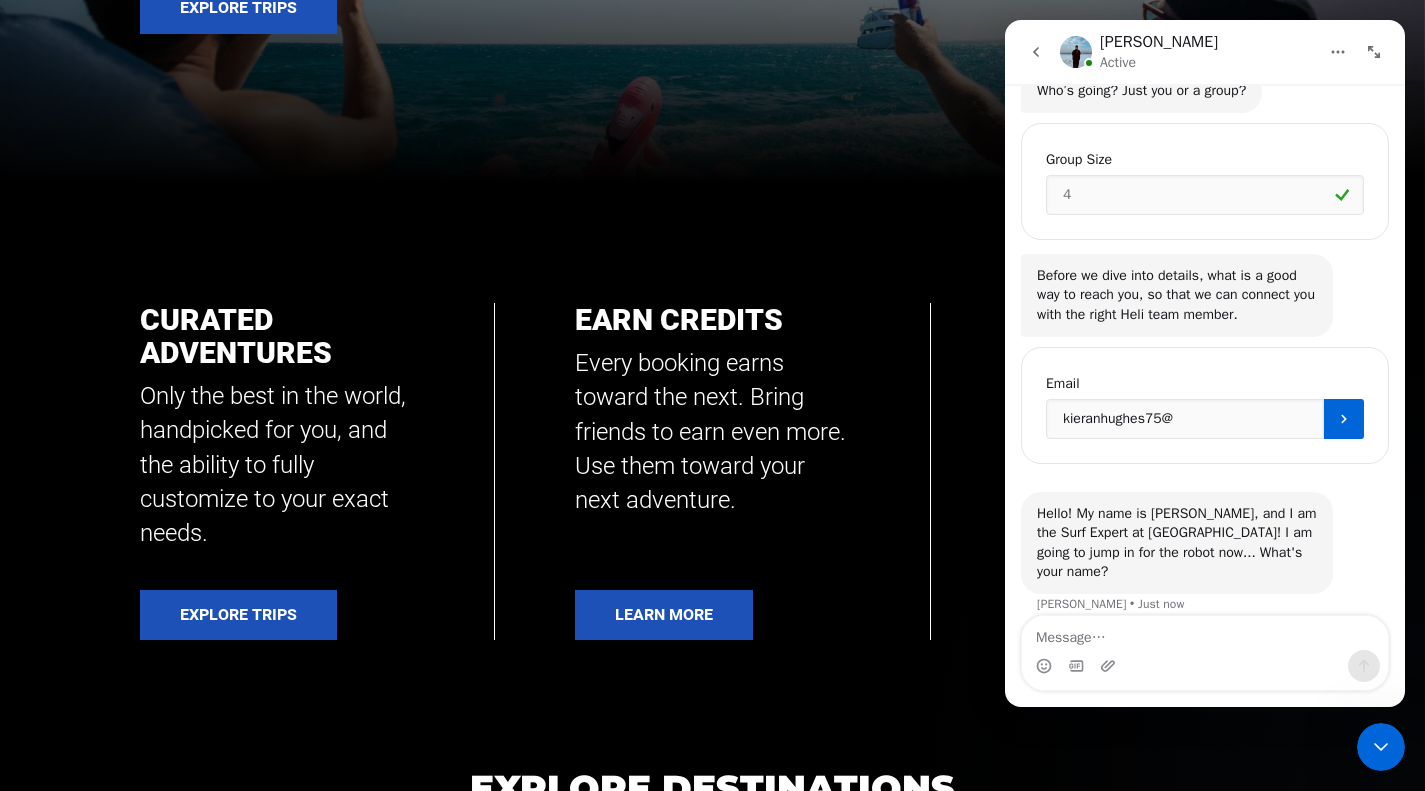 click at bounding box center [1205, 633] 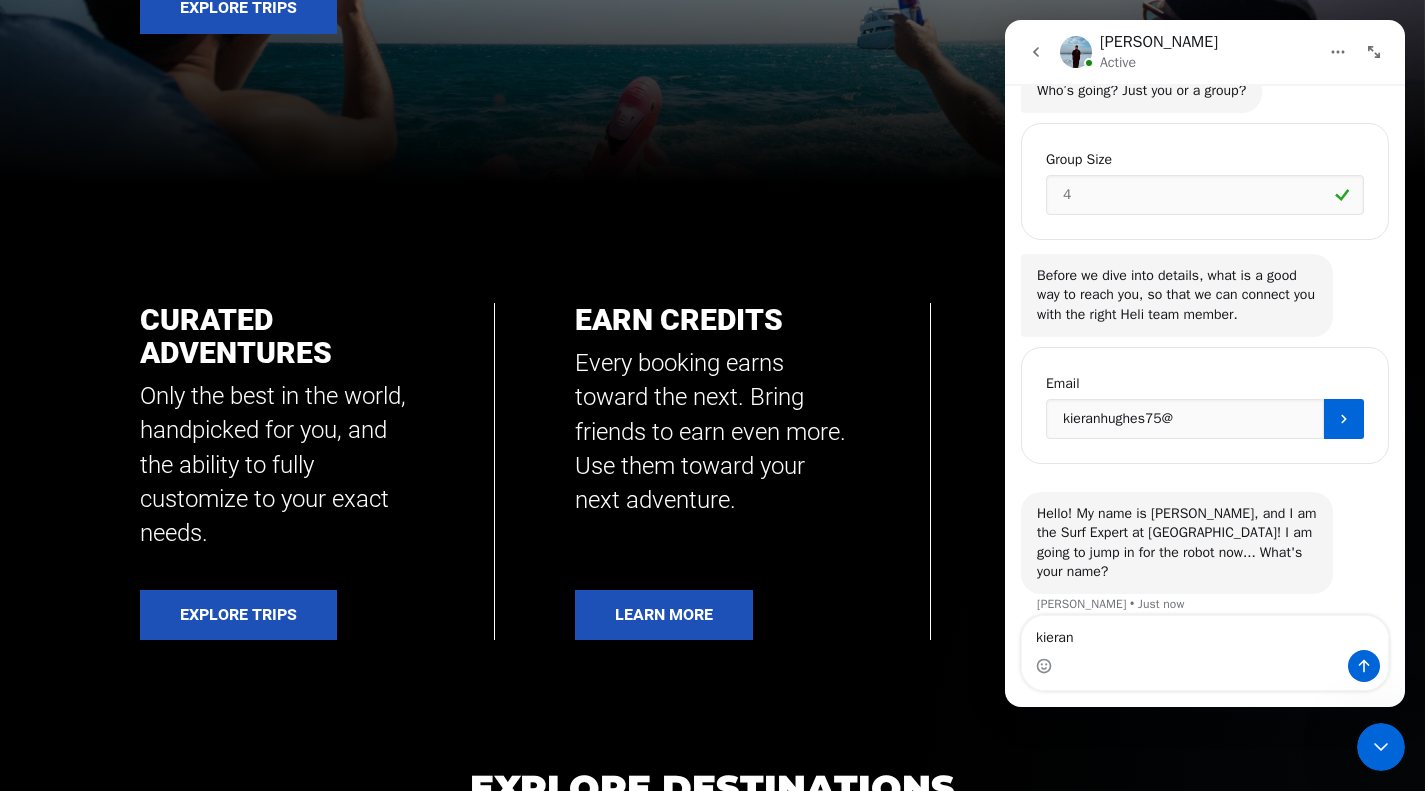 type on "kieran" 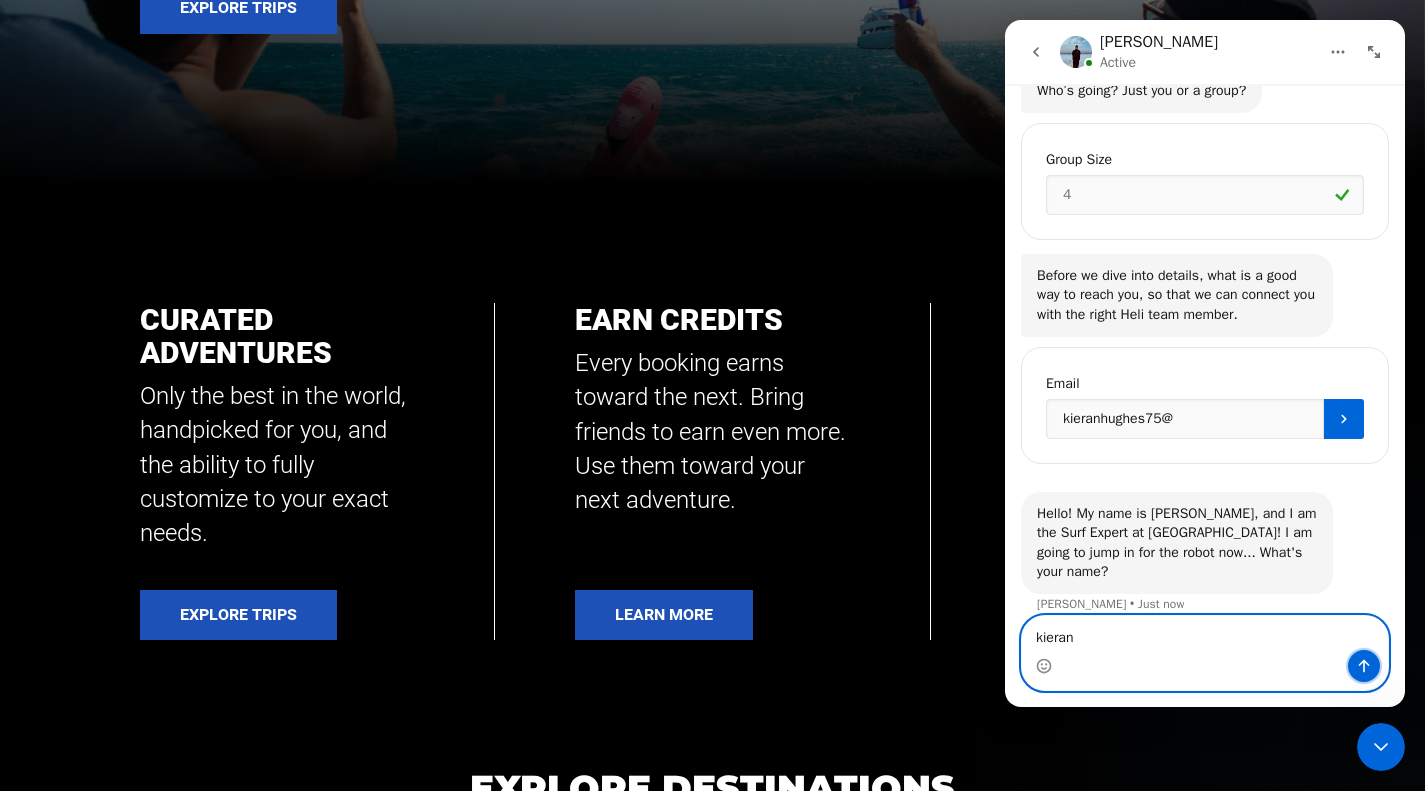 click 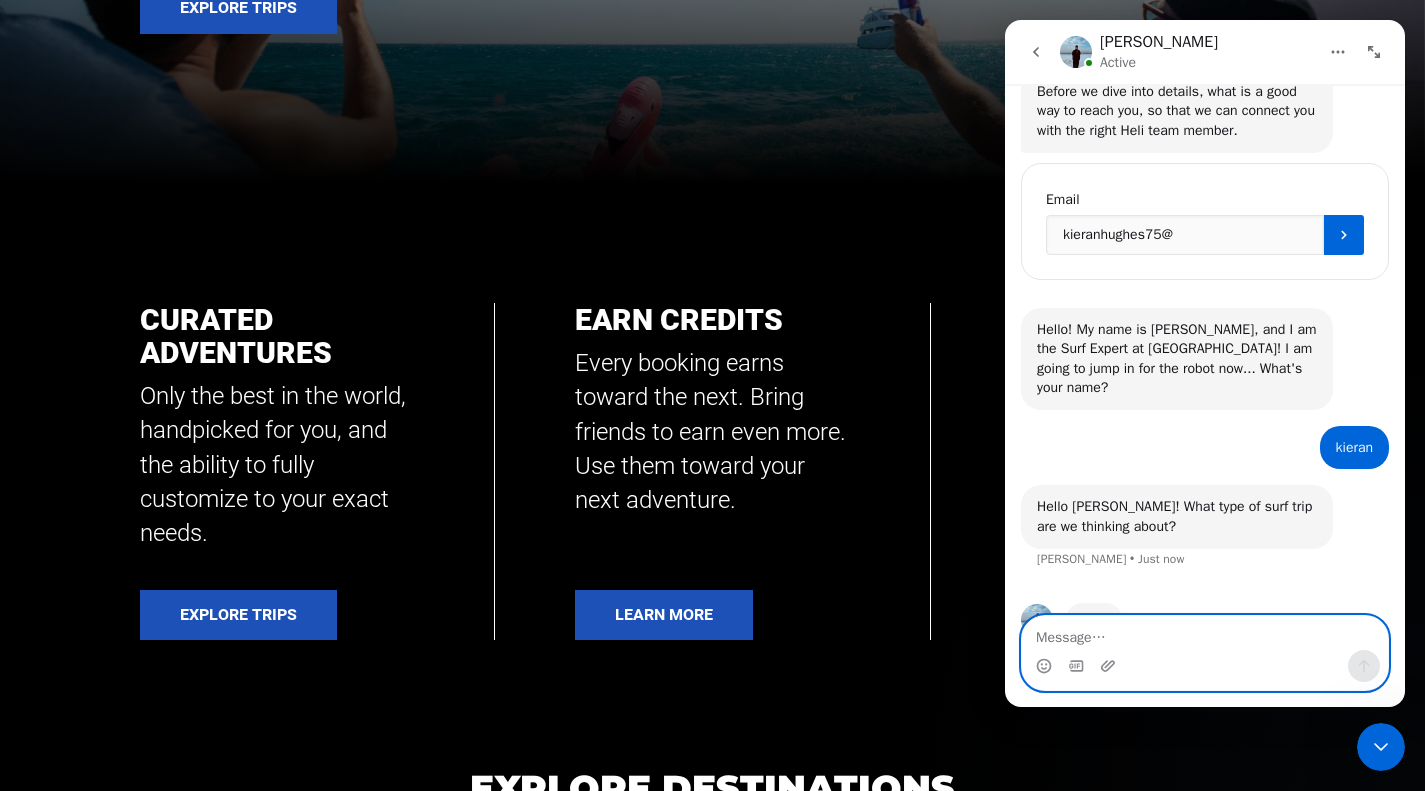 scroll, scrollTop: 801, scrollLeft: 0, axis: vertical 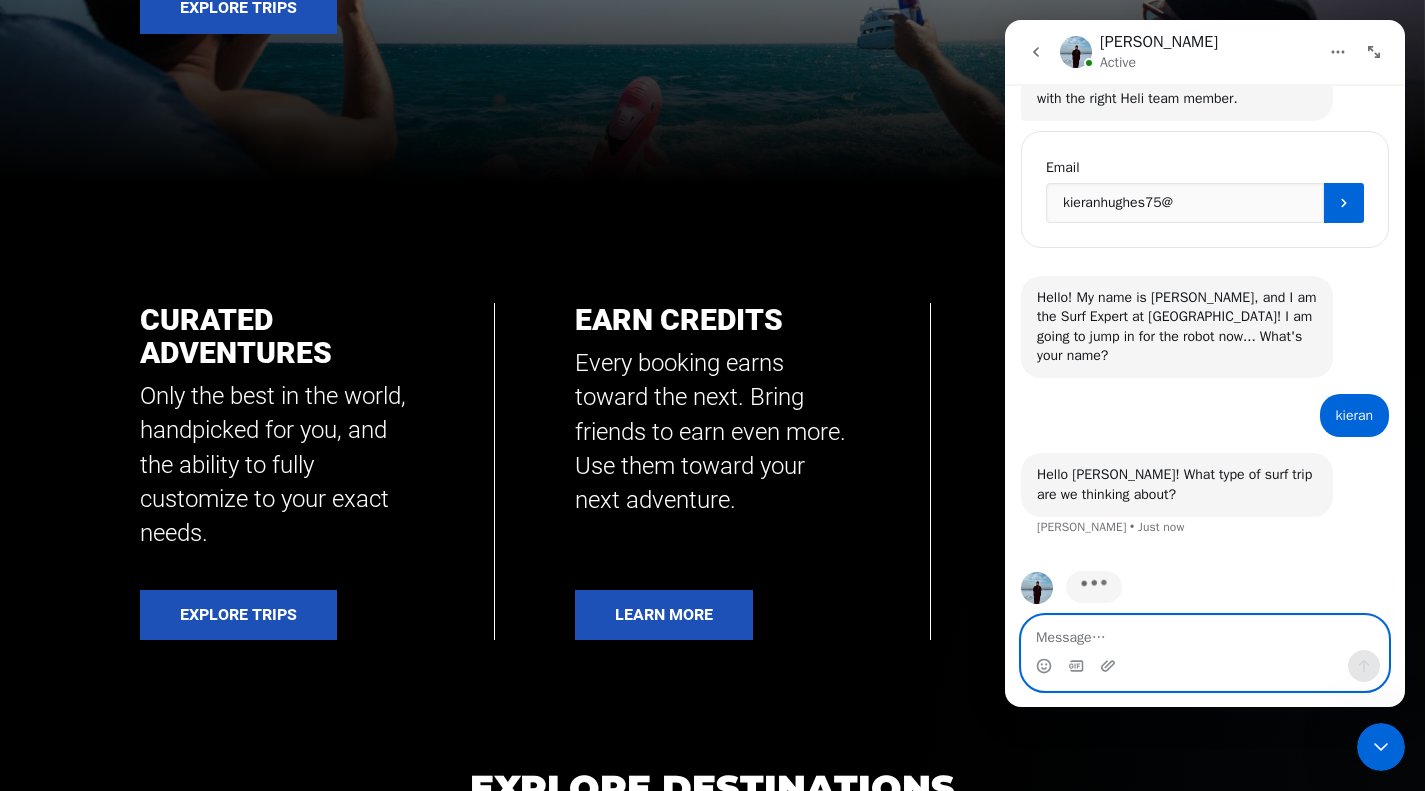 click at bounding box center [1205, 633] 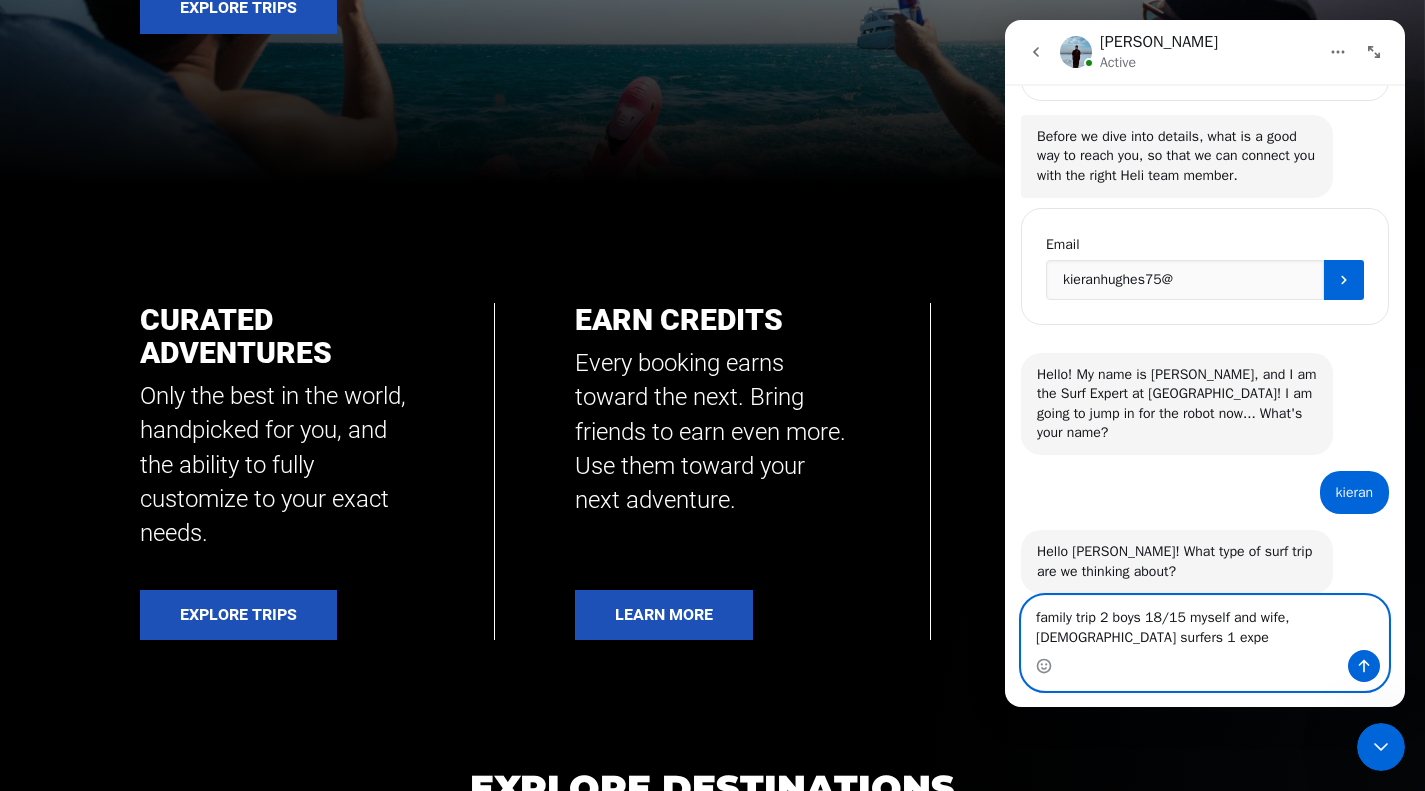scroll, scrollTop: 744, scrollLeft: 0, axis: vertical 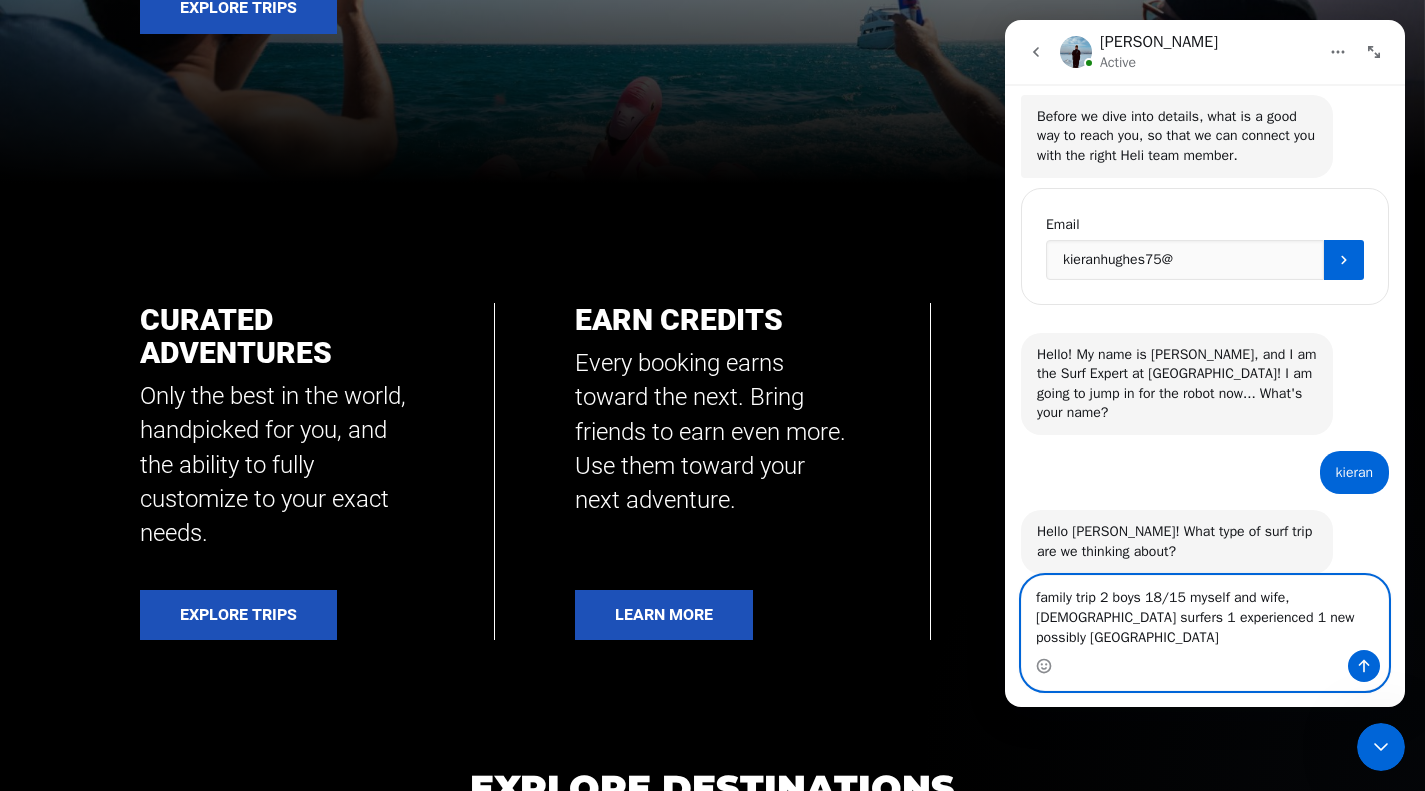 click on "family trip 2 boys 18/15 myself and wife, [DEMOGRAPHIC_DATA] surfers 1 experienced 1 new possibly [GEOGRAPHIC_DATA]" at bounding box center (1205, 613) 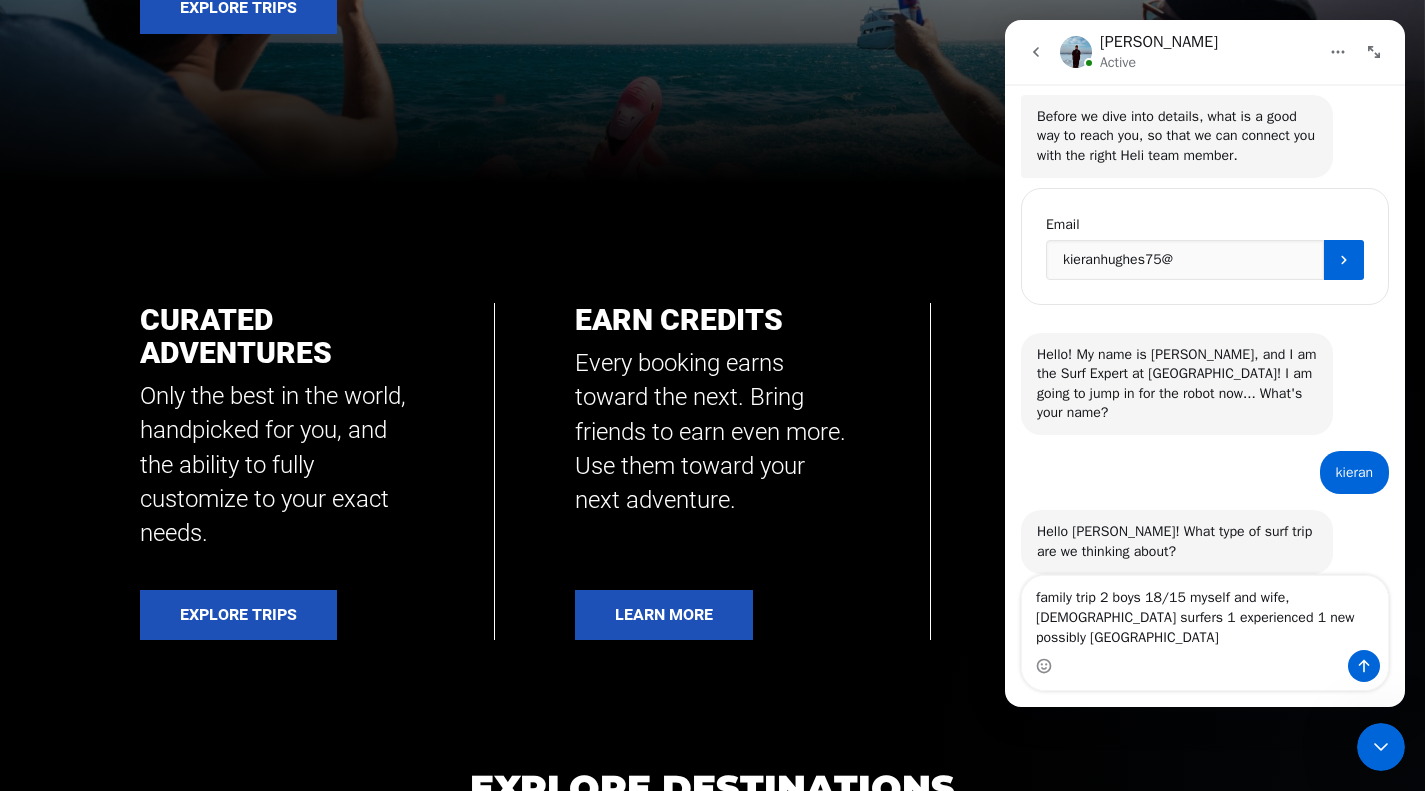 click at bounding box center [1364, 666] 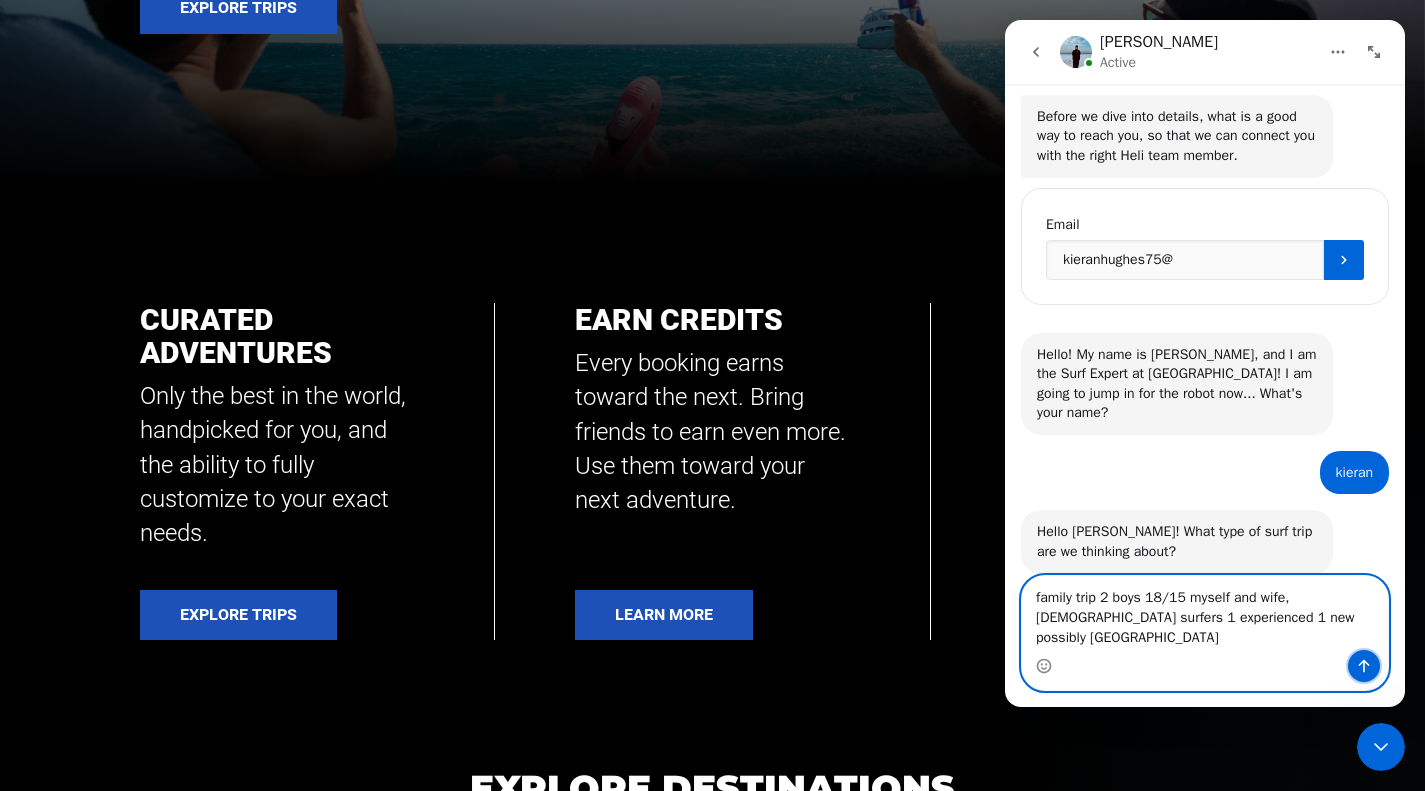 click at bounding box center (1364, 666) 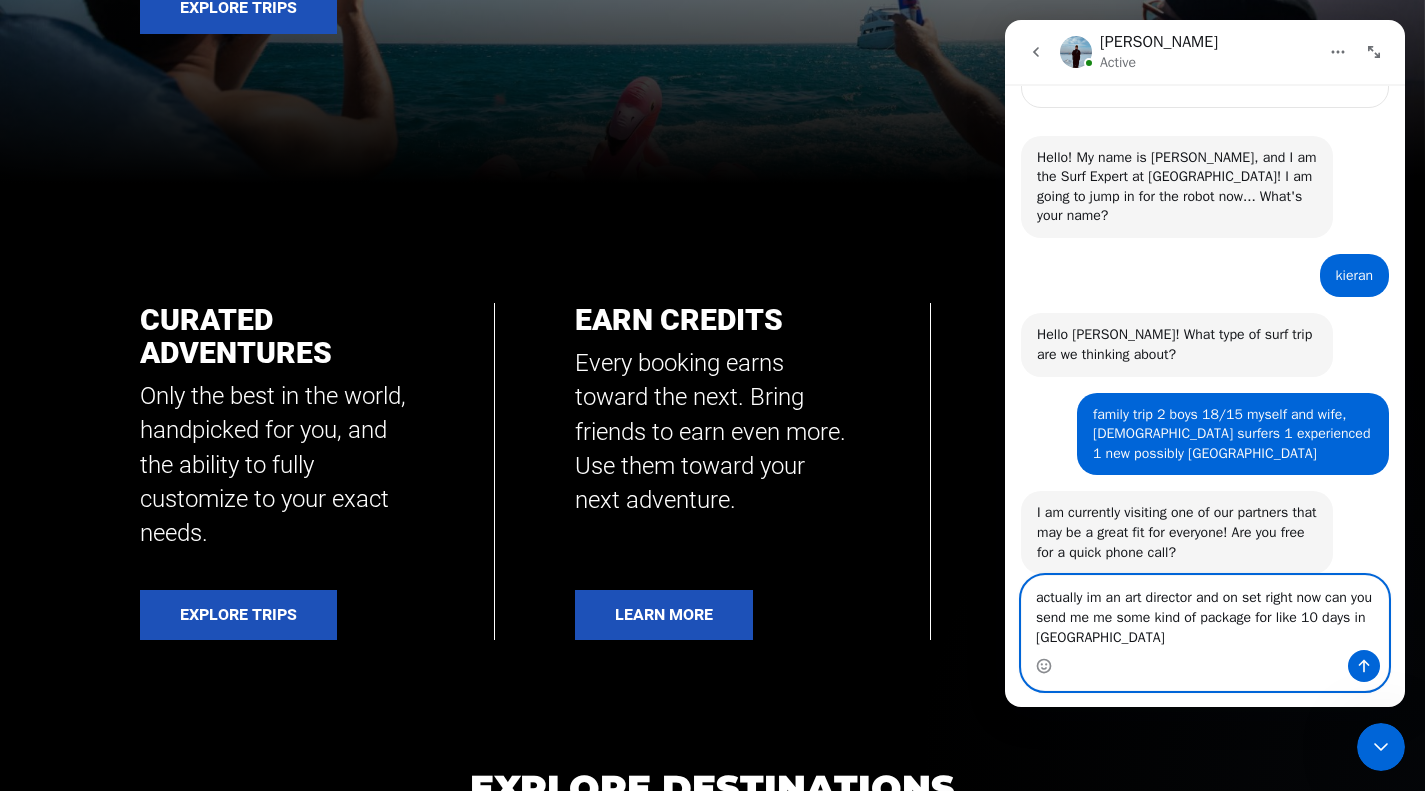 scroll, scrollTop: 961, scrollLeft: 0, axis: vertical 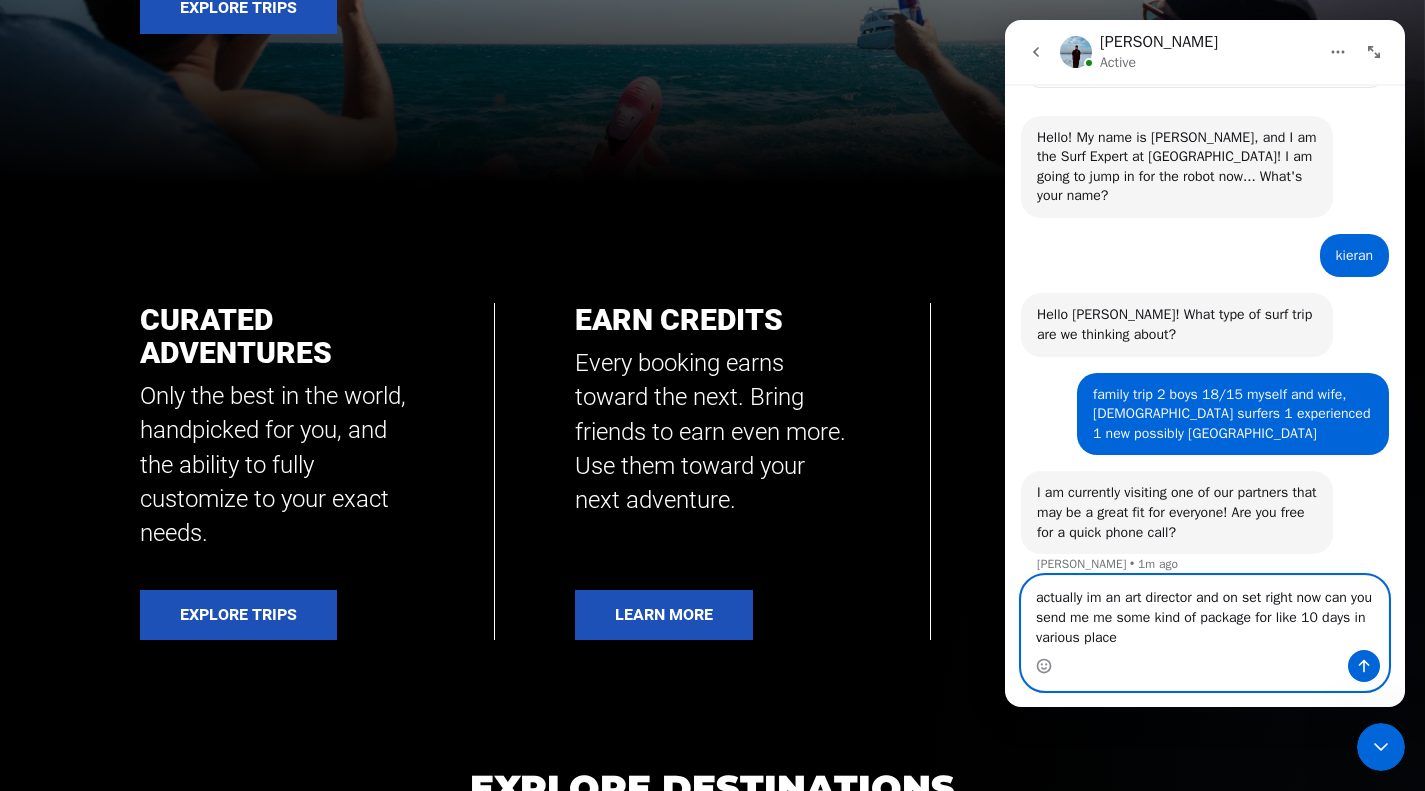 type on "actually im an art director and on set right now can you send me me some kind of package for like 10 days in various places" 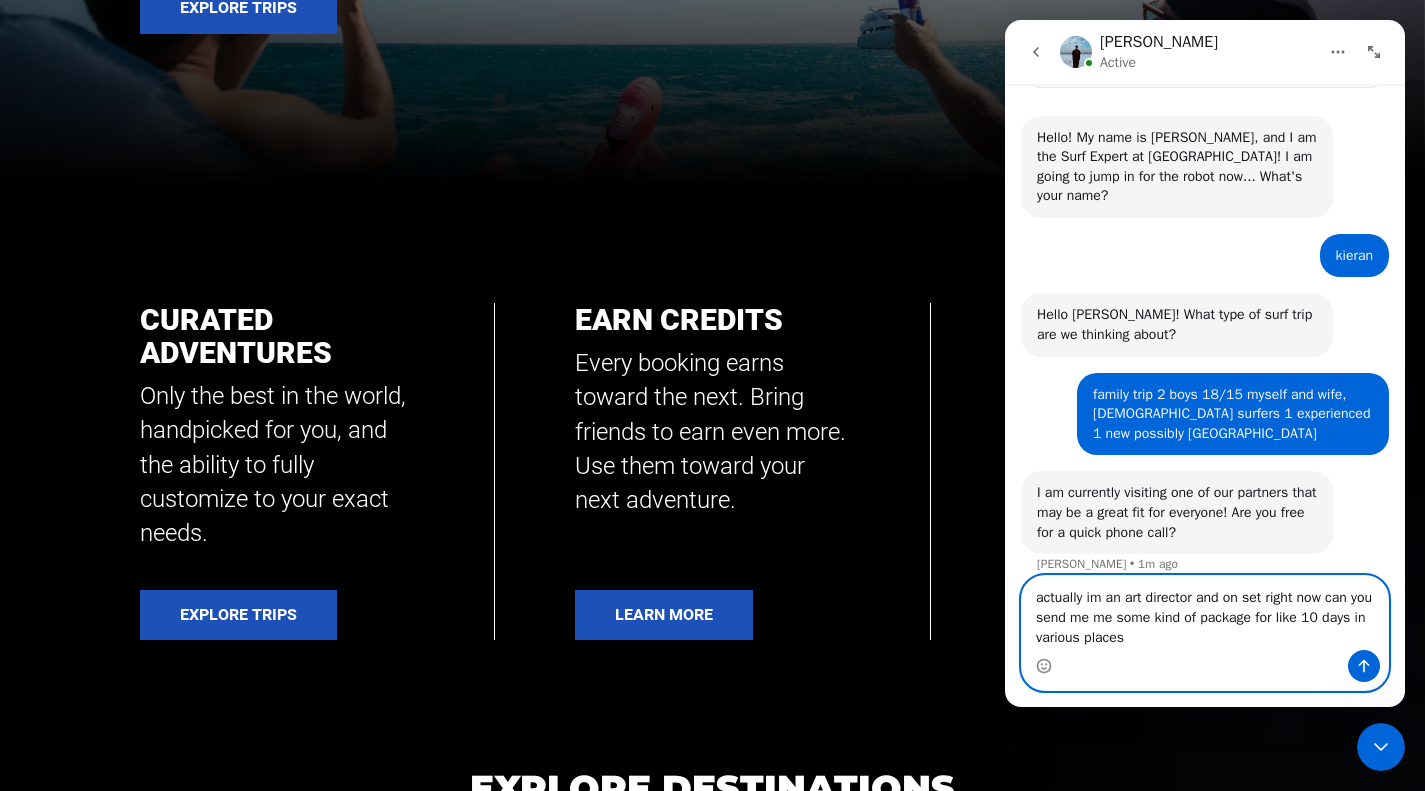 type 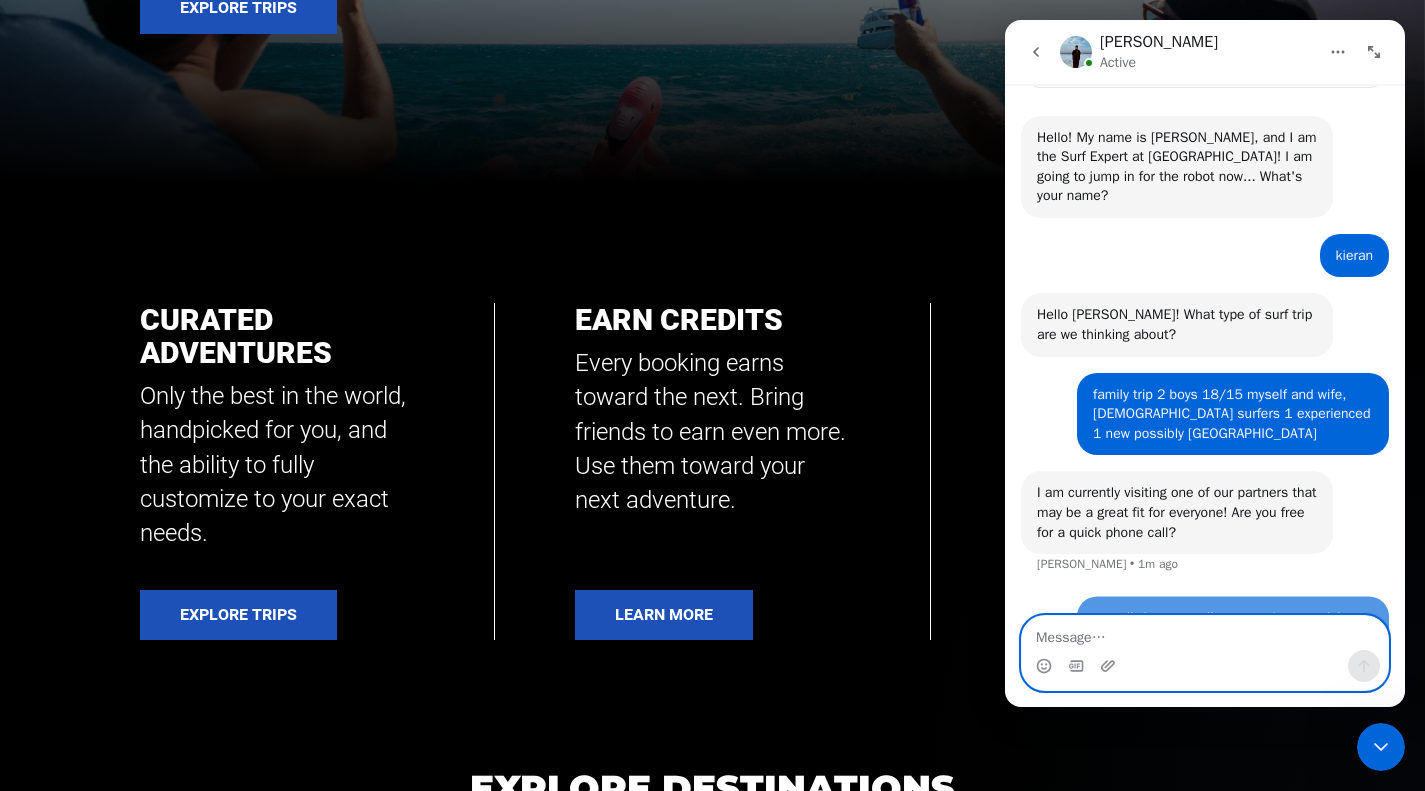 scroll, scrollTop: 1020, scrollLeft: 0, axis: vertical 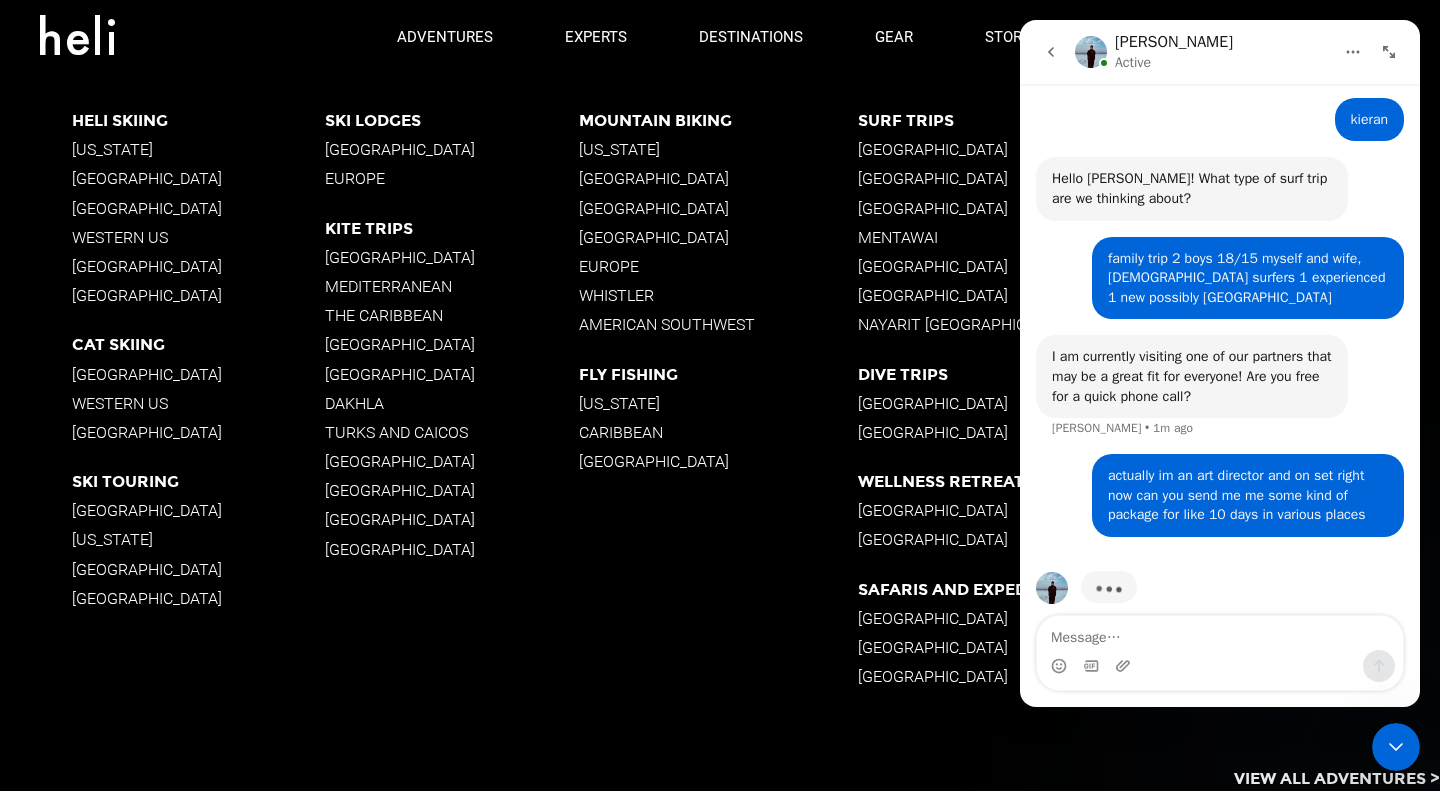 click on "Nayarit [GEOGRAPHIC_DATA]" at bounding box center [1022, 324] 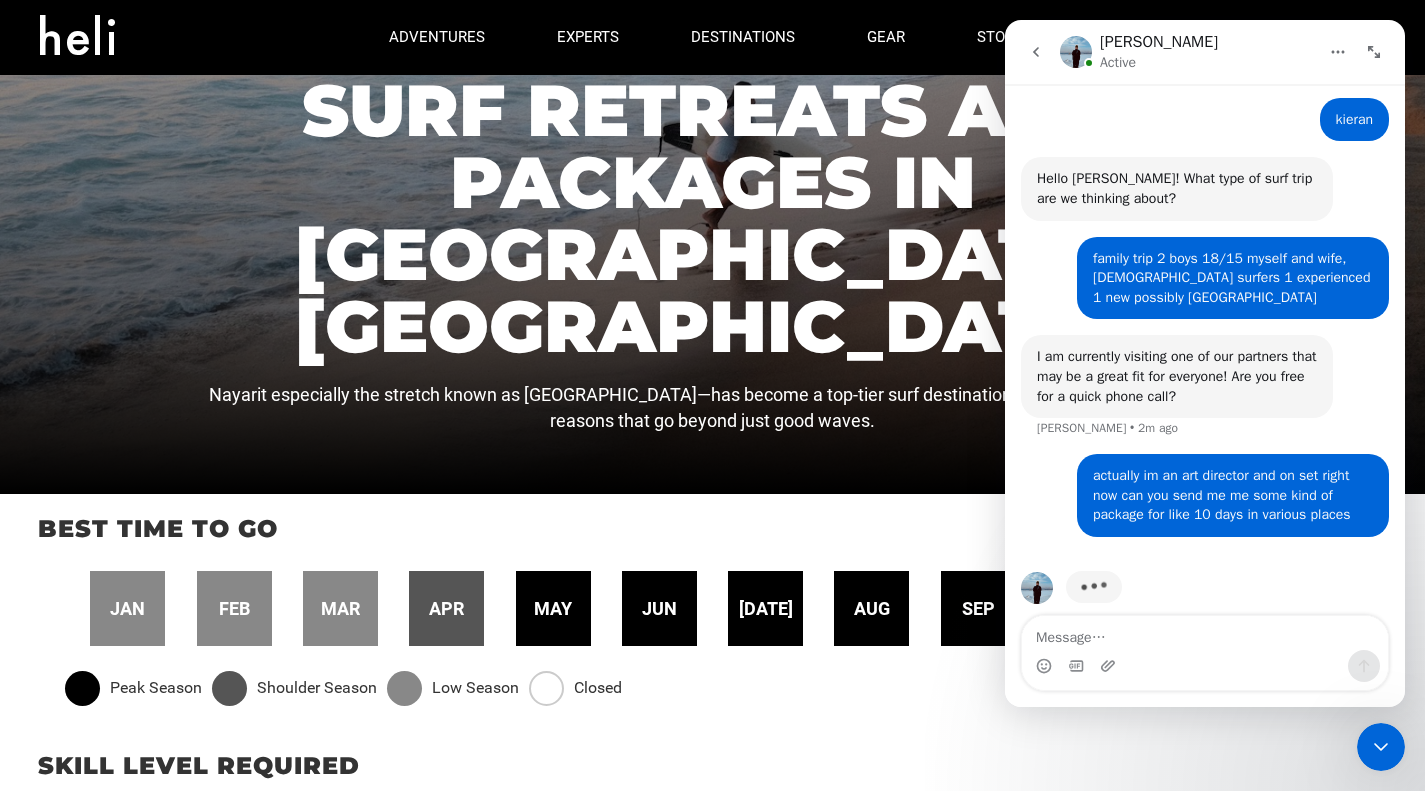 scroll, scrollTop: 51, scrollLeft: 0, axis: vertical 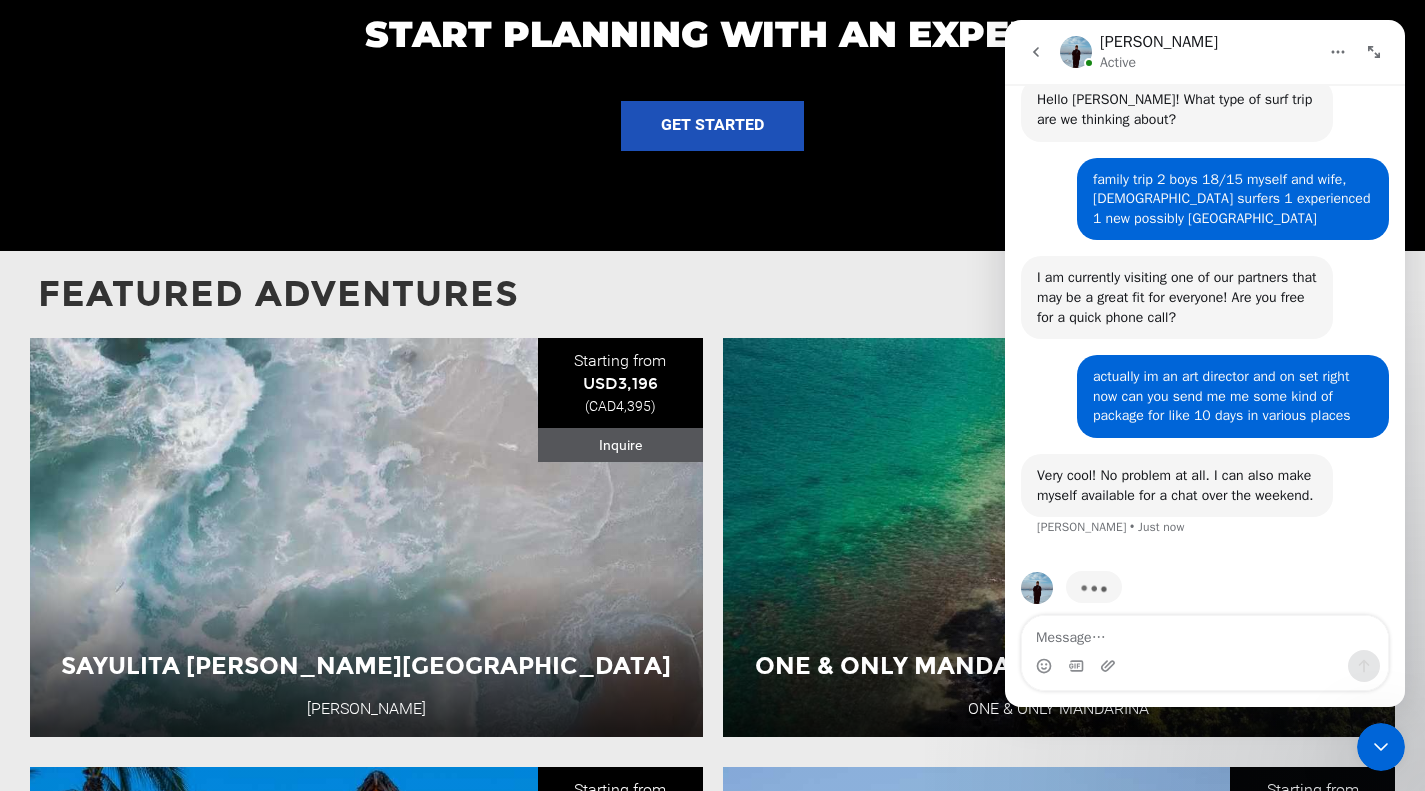 click 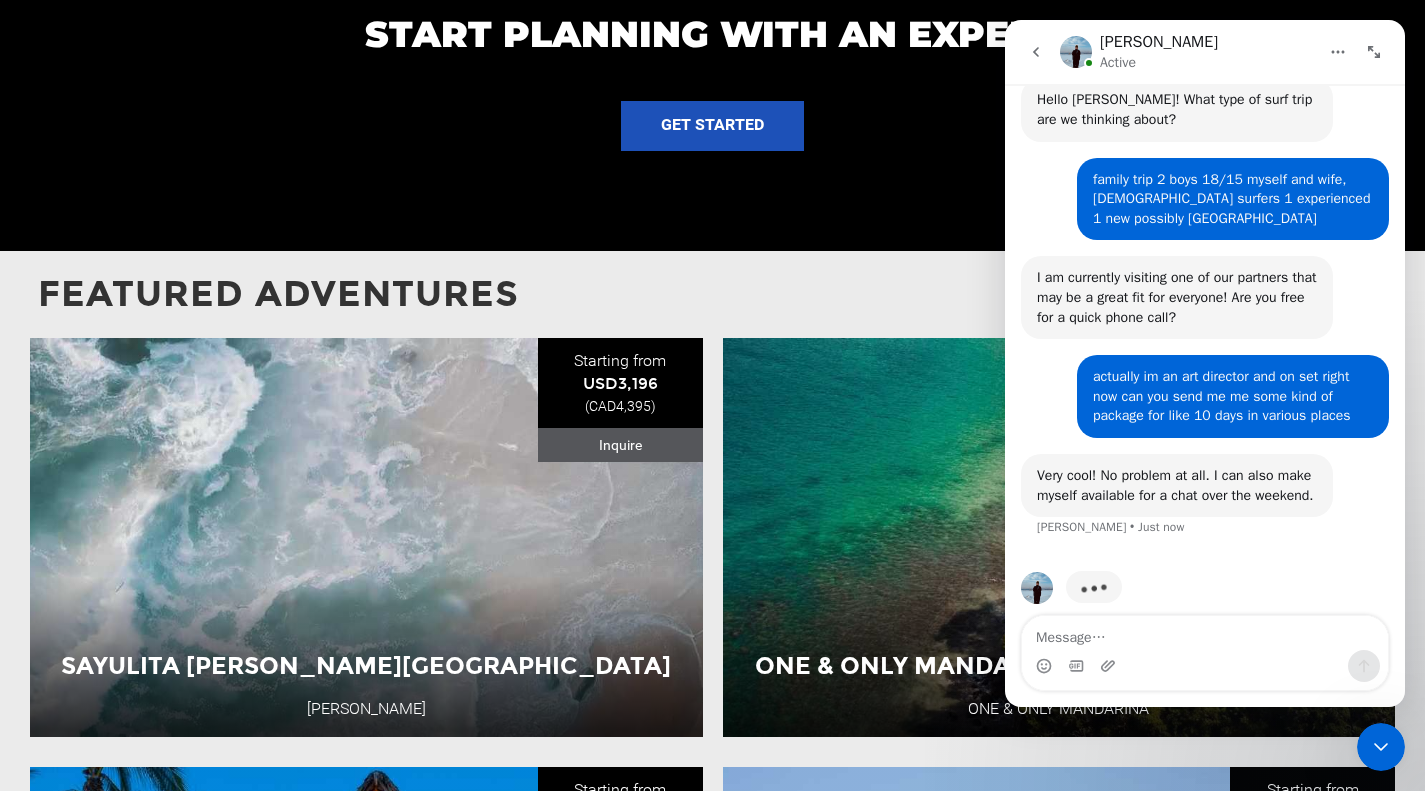 scroll, scrollTop: 0, scrollLeft: 0, axis: both 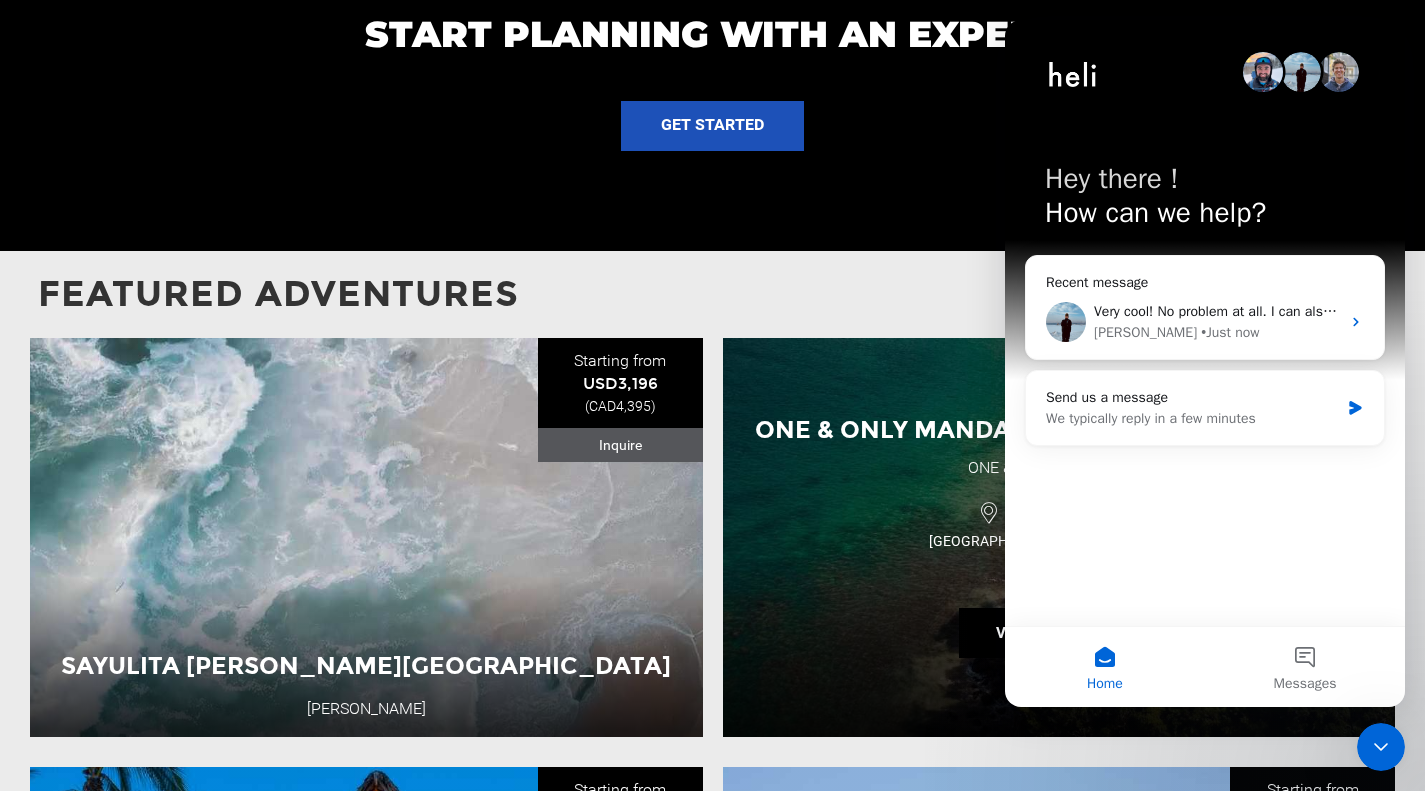 click on "Mexico 5 Day Adventure" at bounding box center [1059, 523] 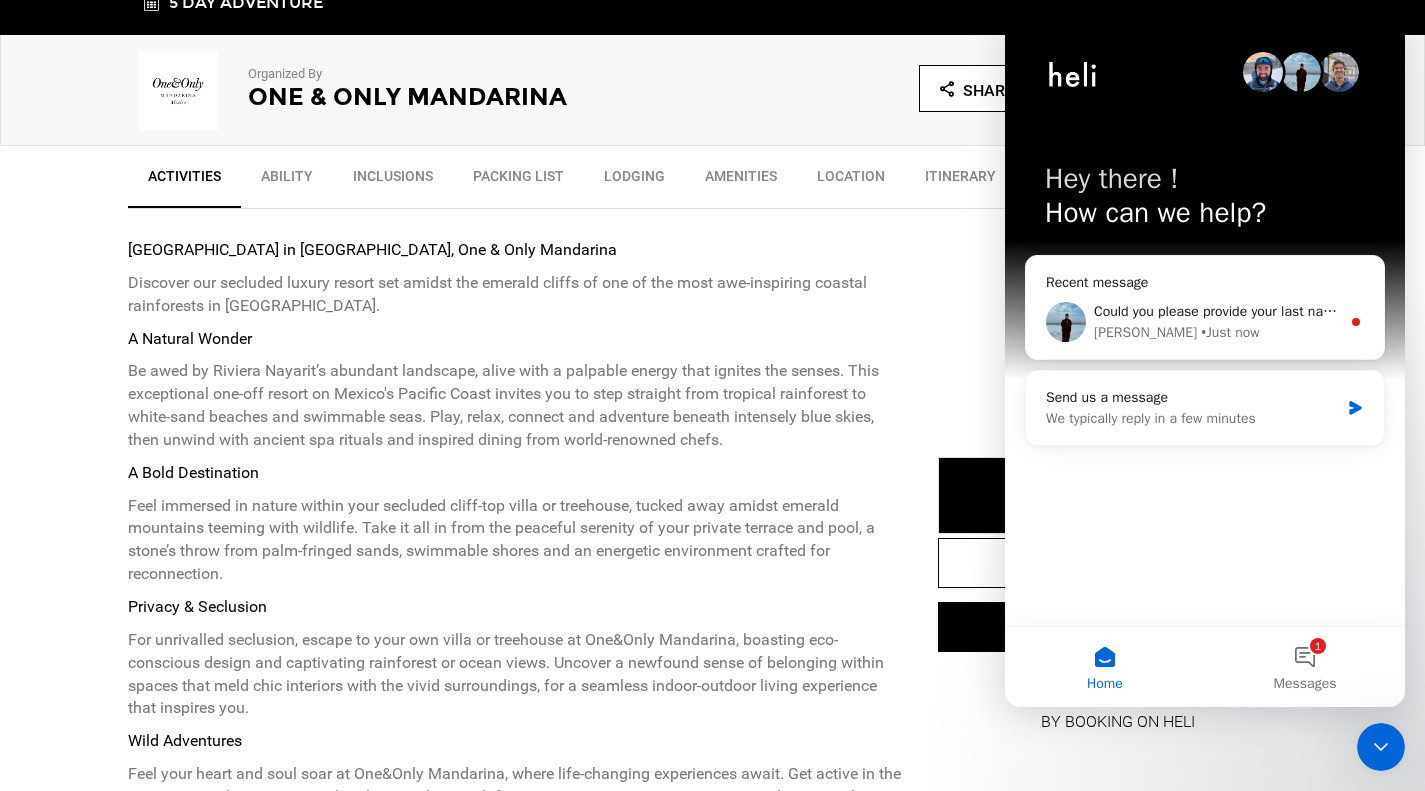 scroll, scrollTop: 801, scrollLeft: 0, axis: vertical 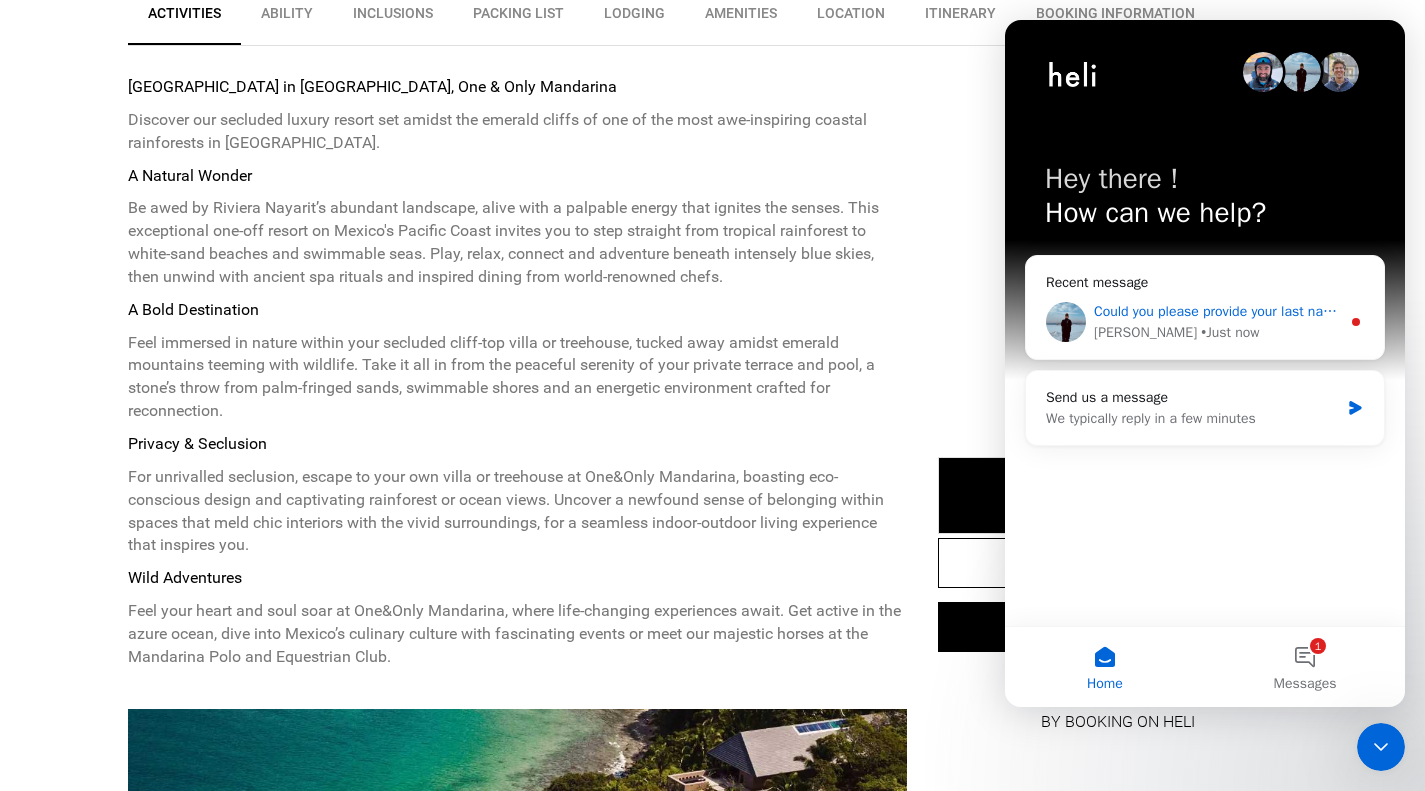 click on "Could you please provide your last name and email address? I can send you some ideas for us to start working with." at bounding box center (1450, 311) 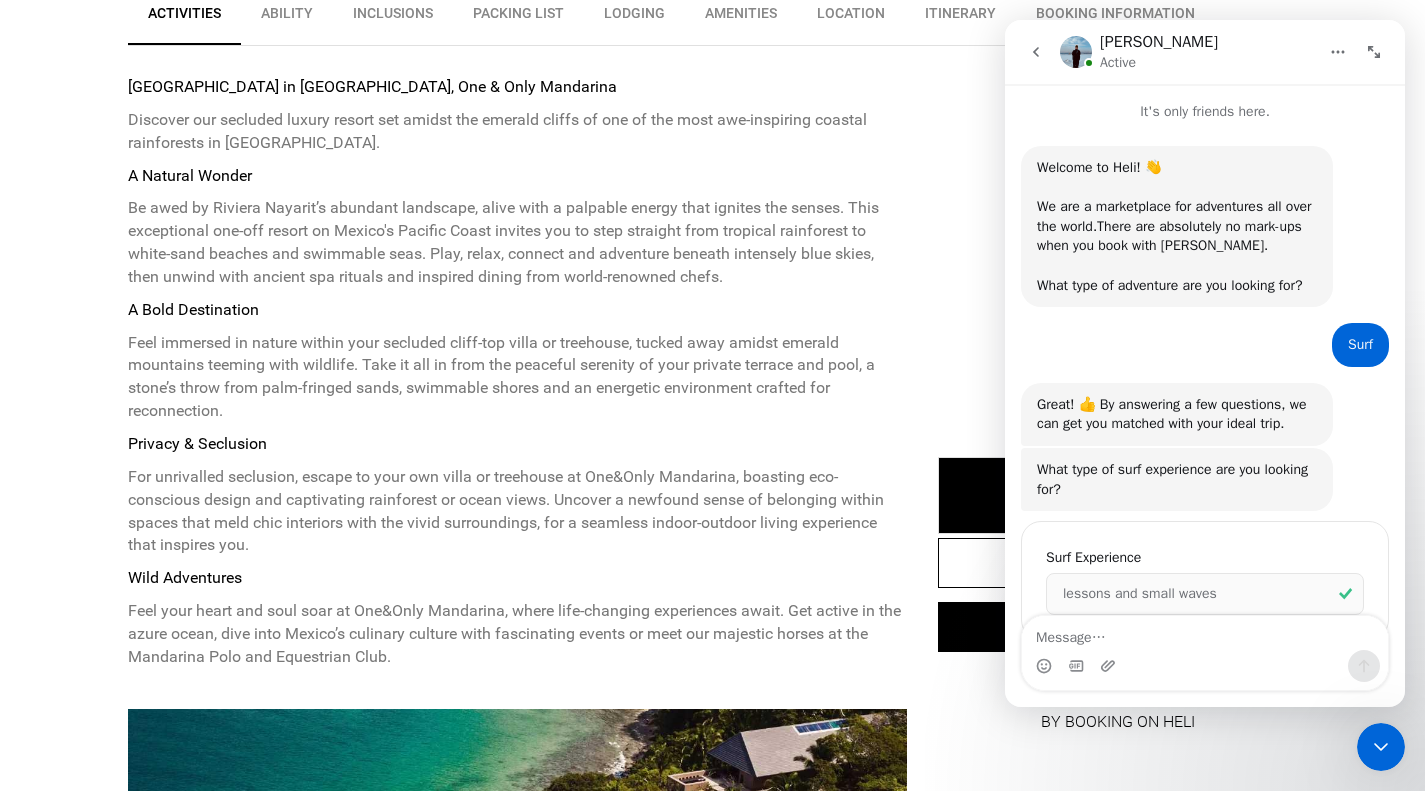 scroll, scrollTop: 3, scrollLeft: 0, axis: vertical 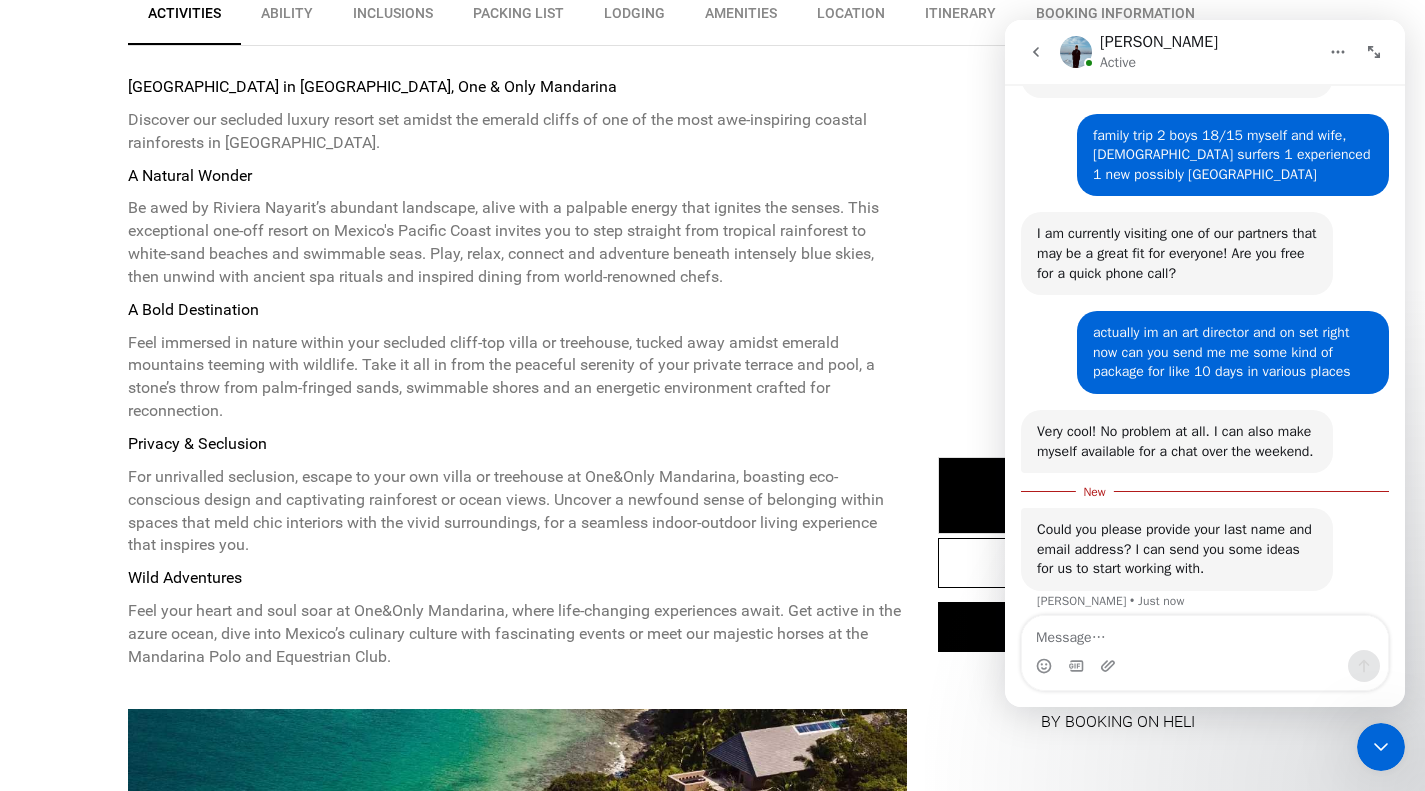 click at bounding box center (1205, 633) 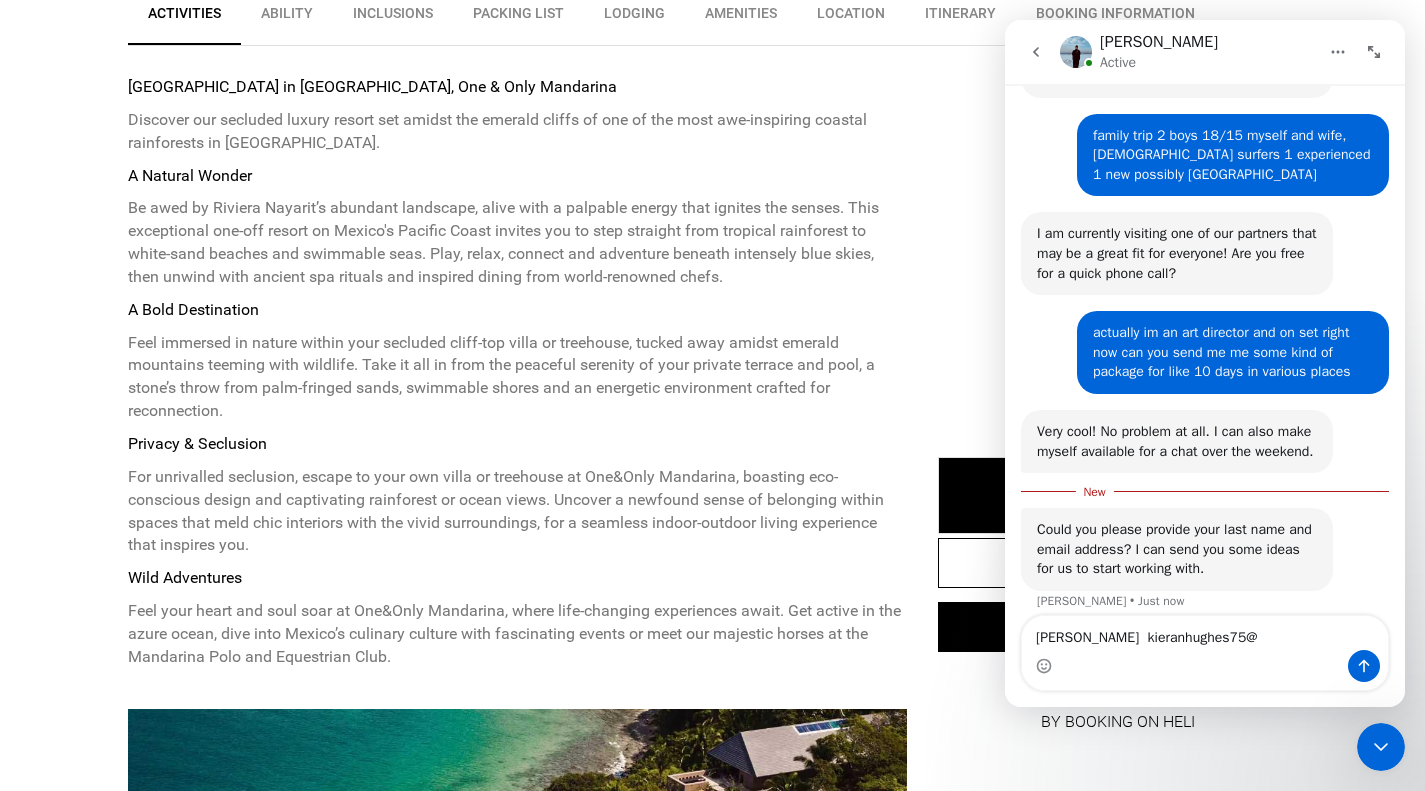 click at bounding box center [518, 864] 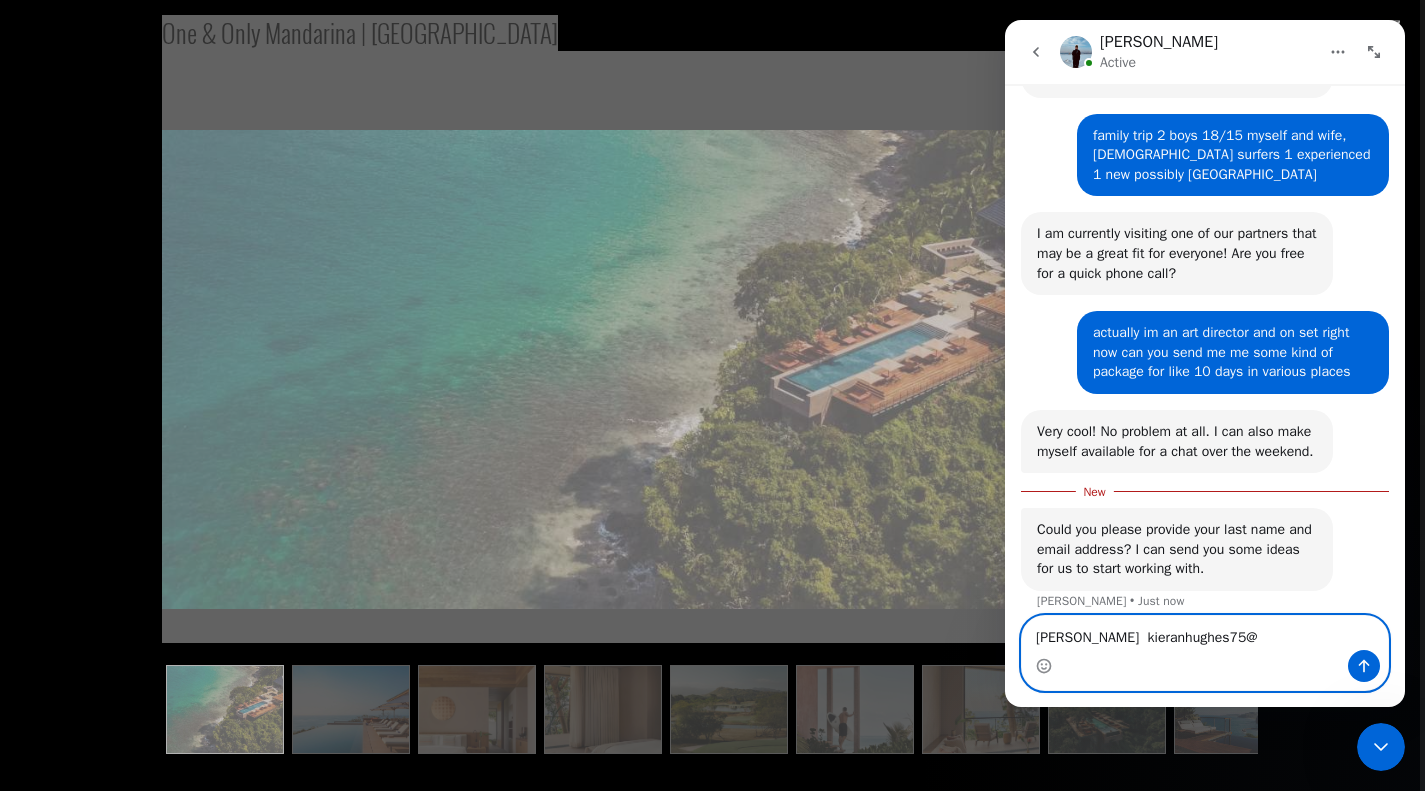 click on "[PERSON_NAME]  kieranhughes75@" at bounding box center (1205, 633) 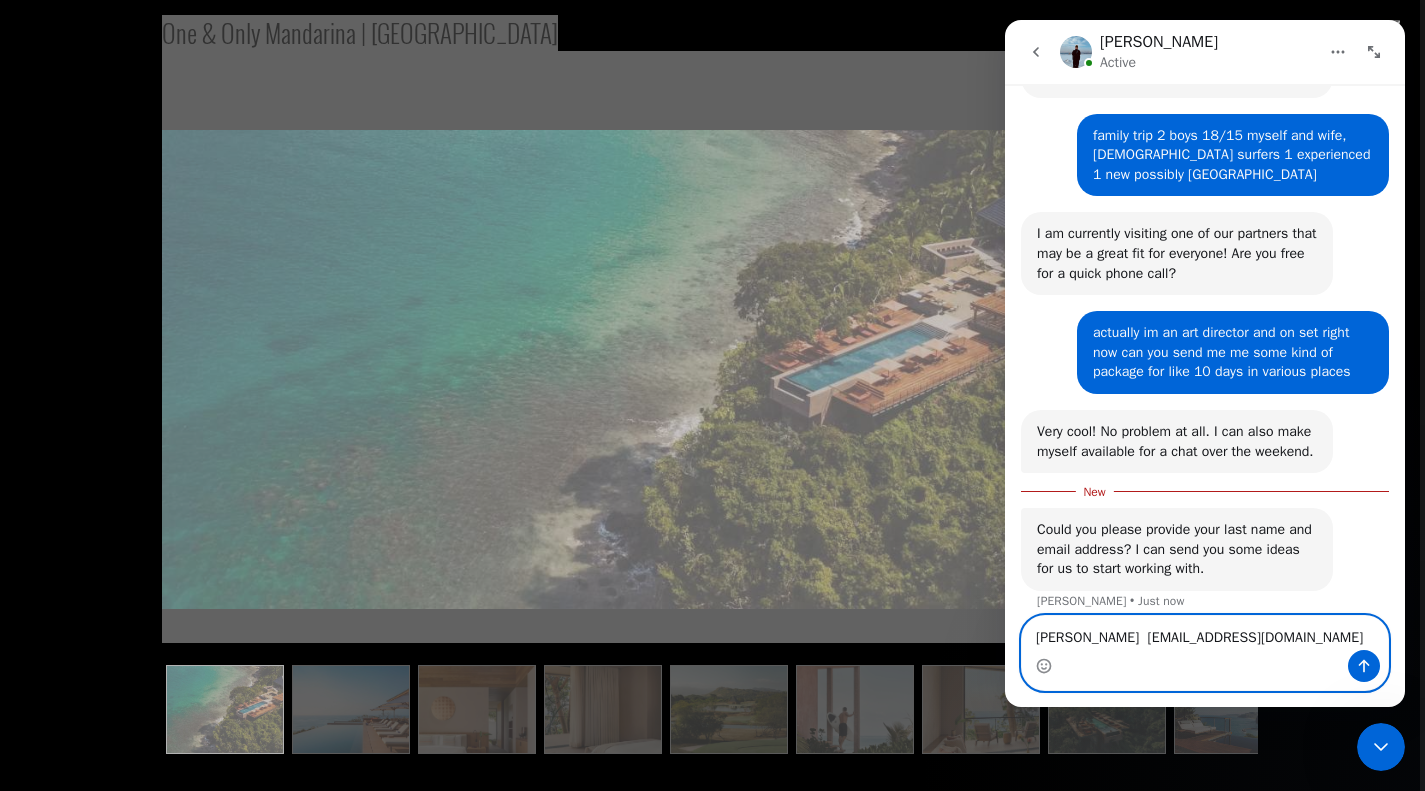 type on "[PERSON_NAME]  [EMAIL_ADDRESS][DOMAIN_NAME]" 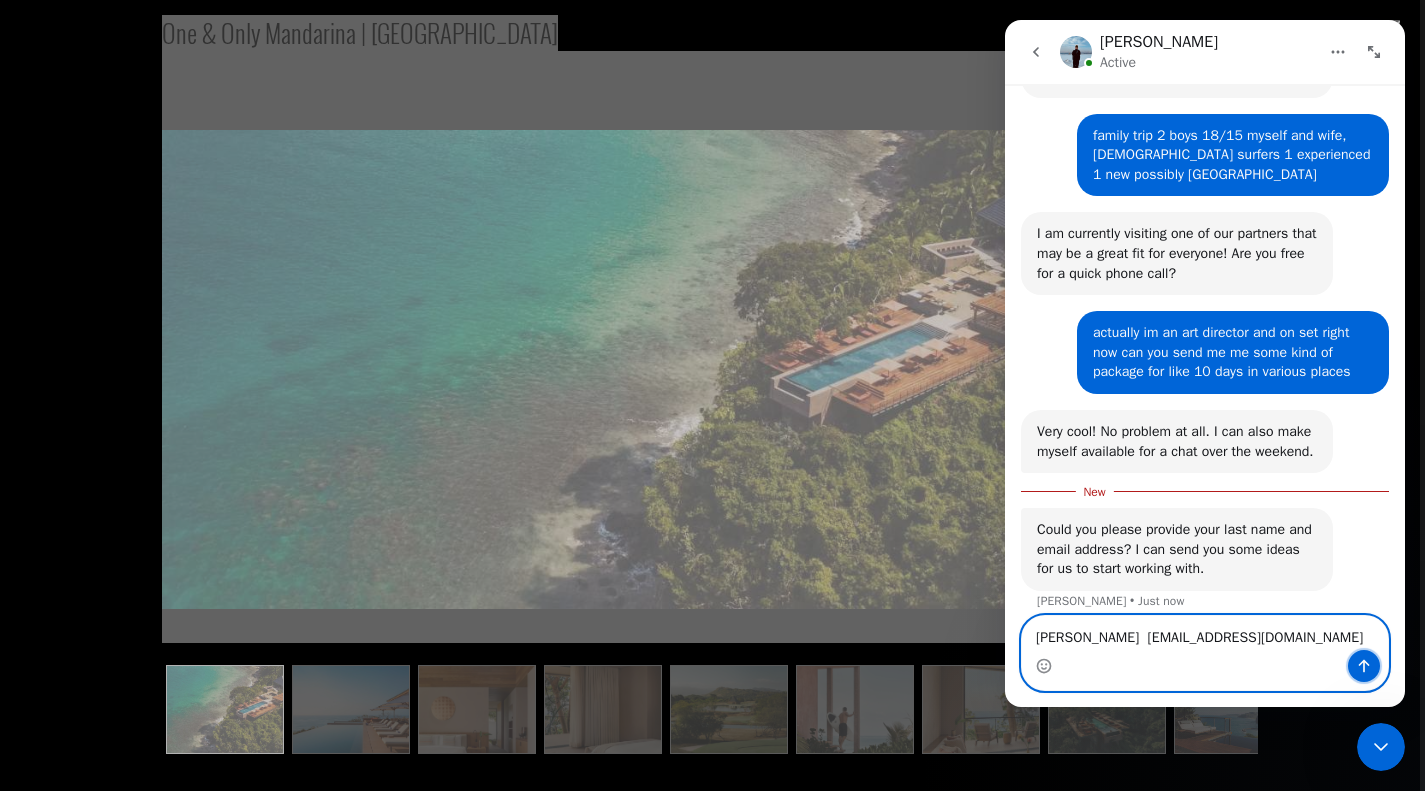 click 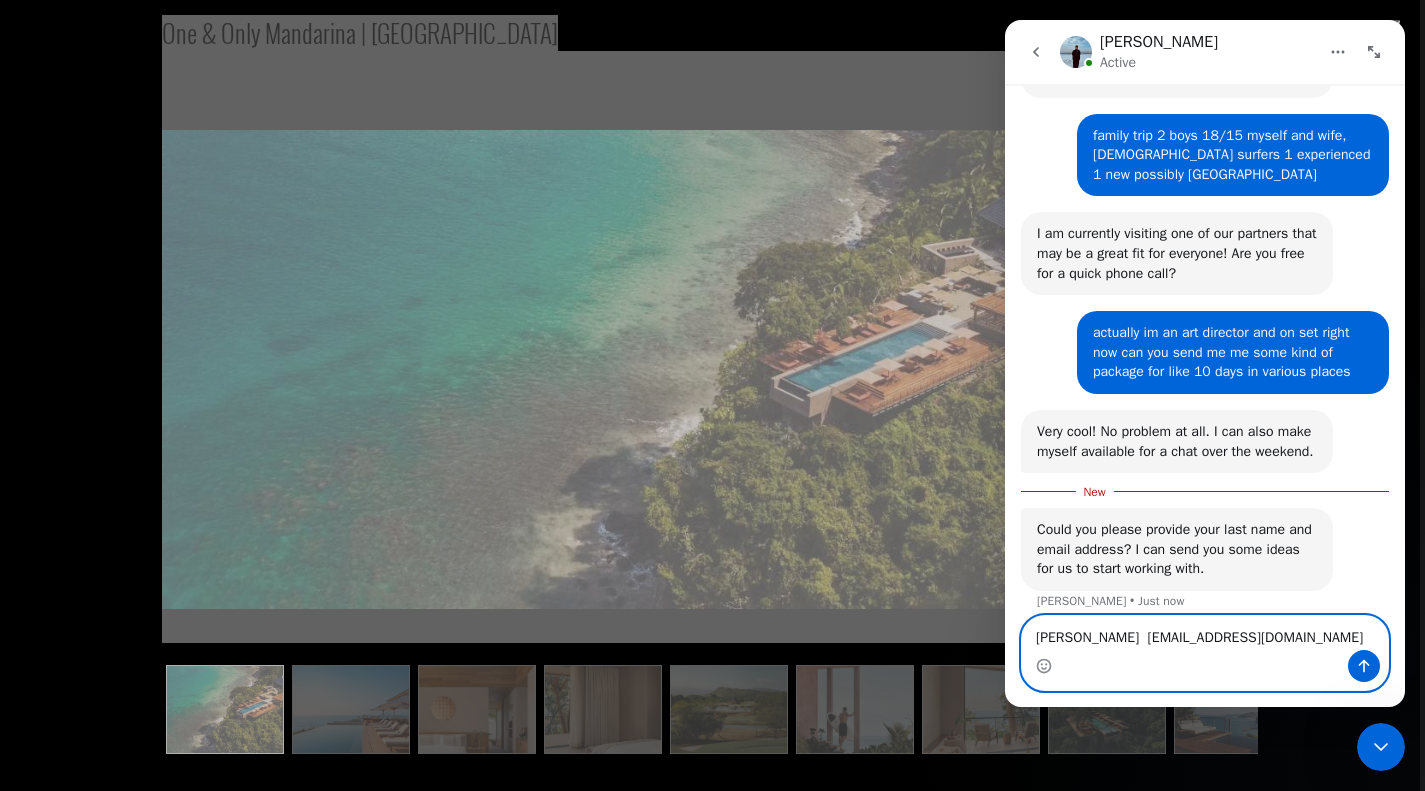 type 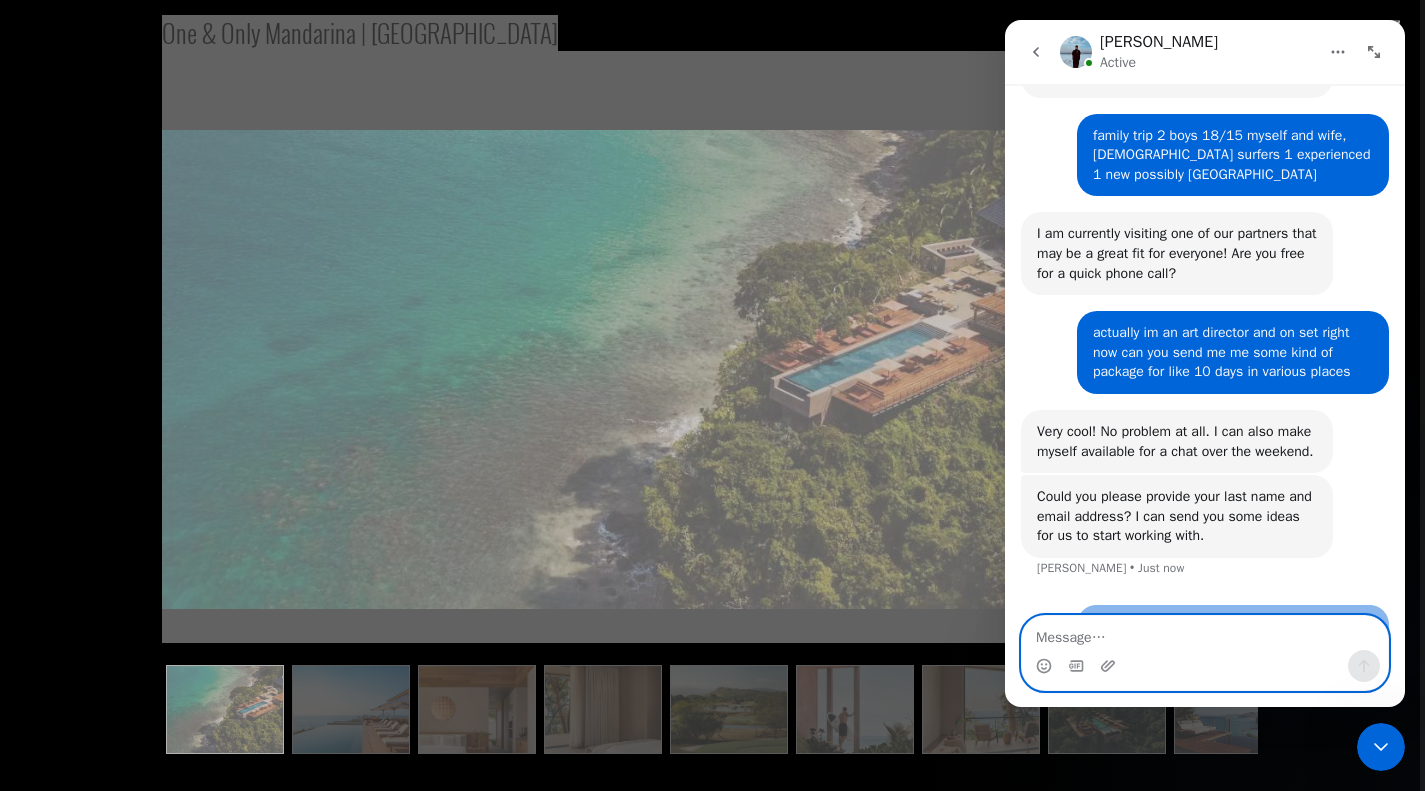 scroll, scrollTop: 1244, scrollLeft: 0, axis: vertical 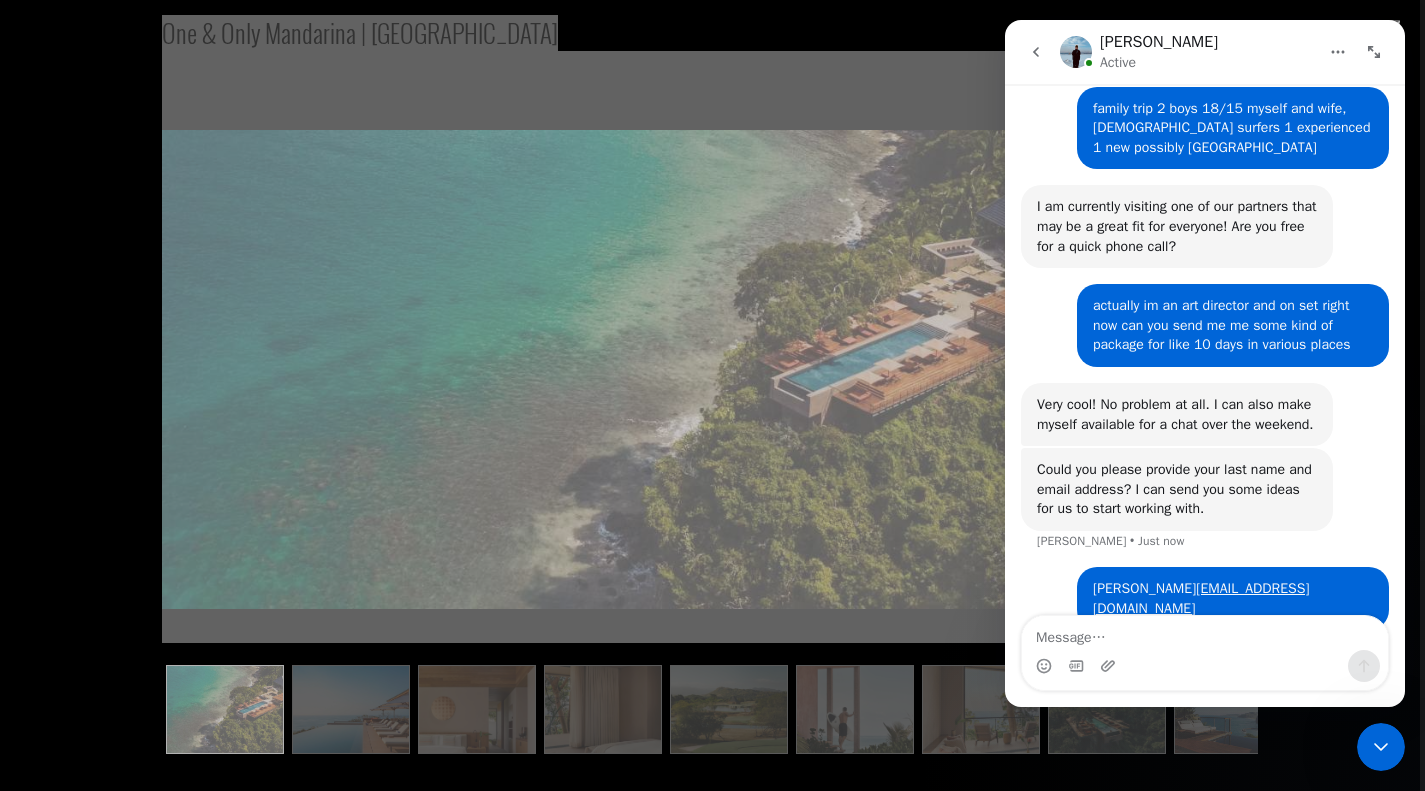 click at bounding box center (1374, 52) 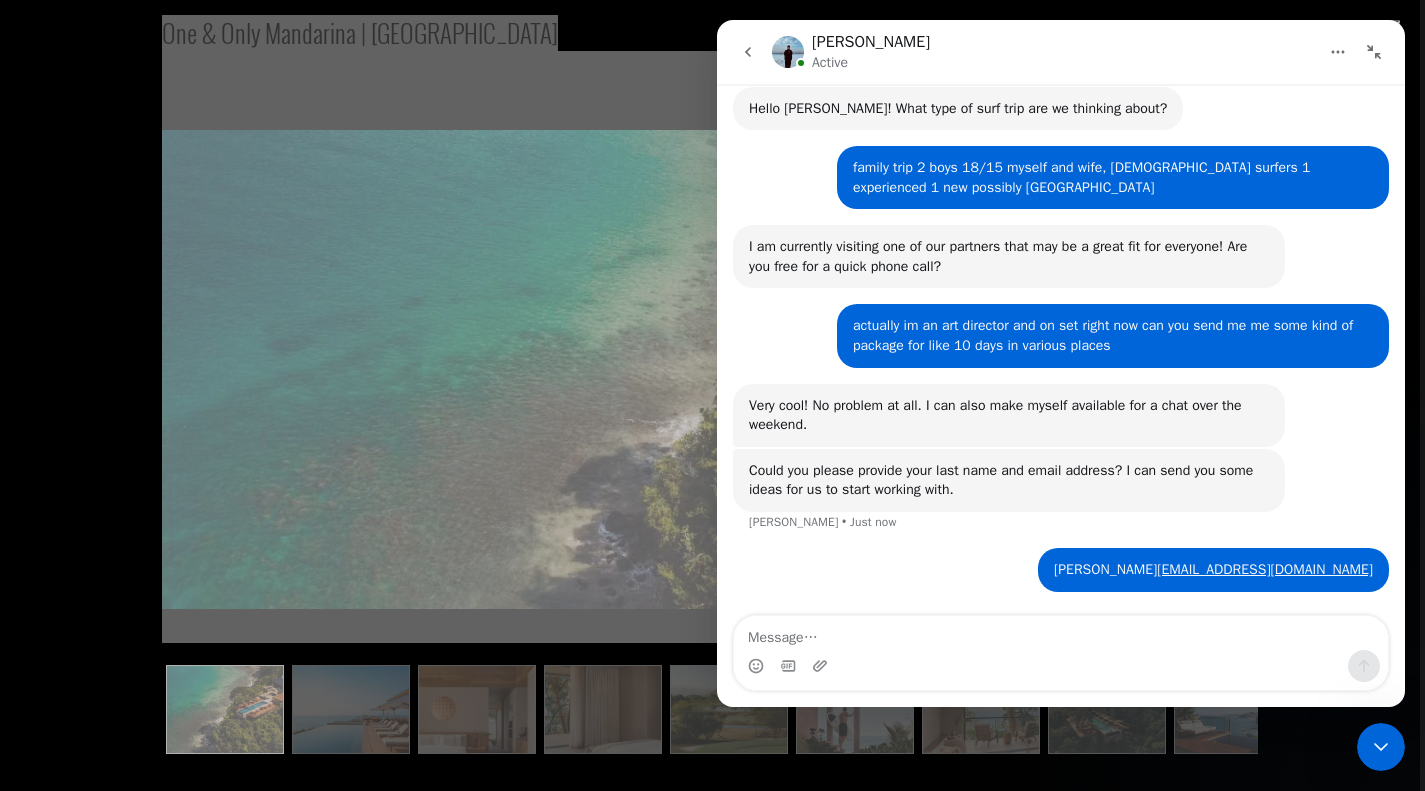 click at bounding box center [1374, 52] 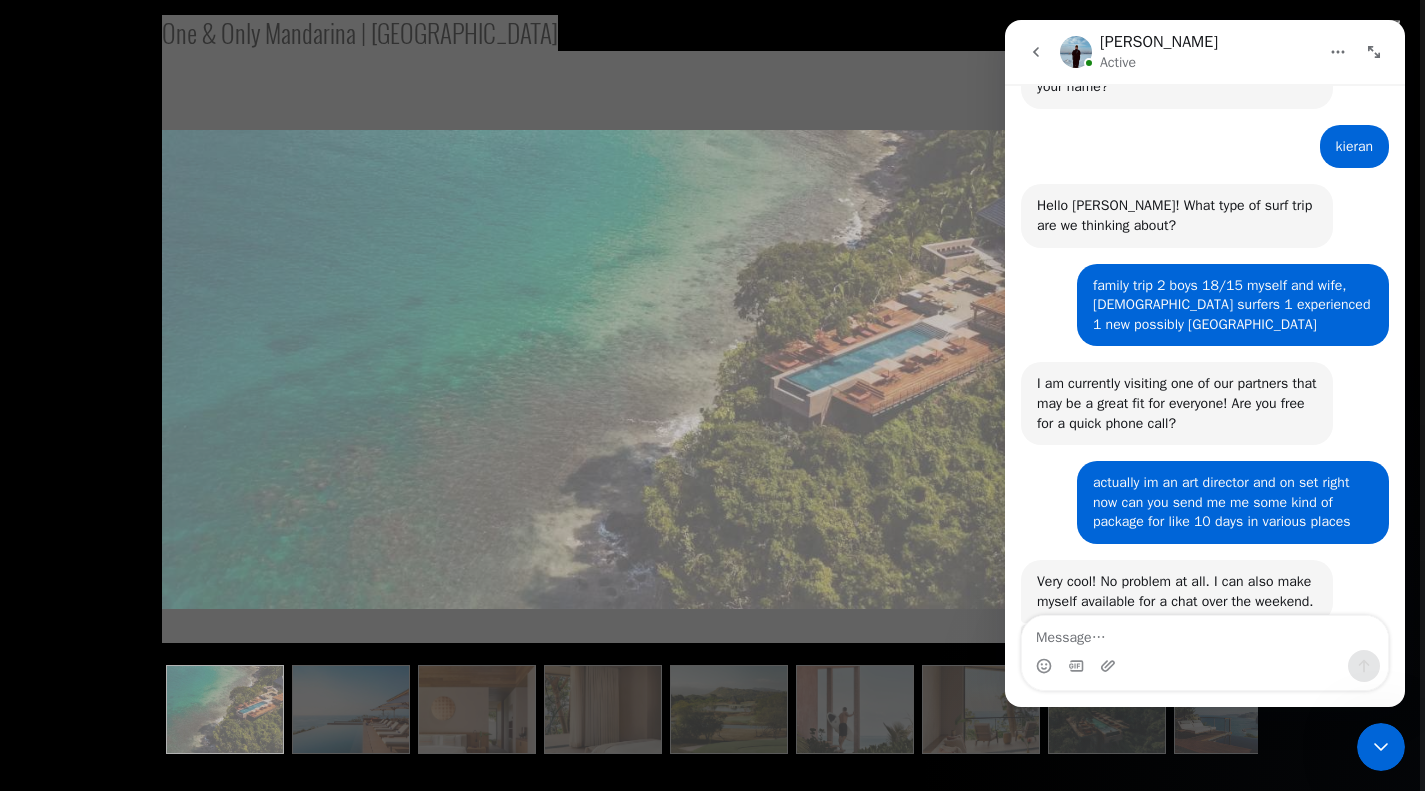 scroll, scrollTop: 1244, scrollLeft: 0, axis: vertical 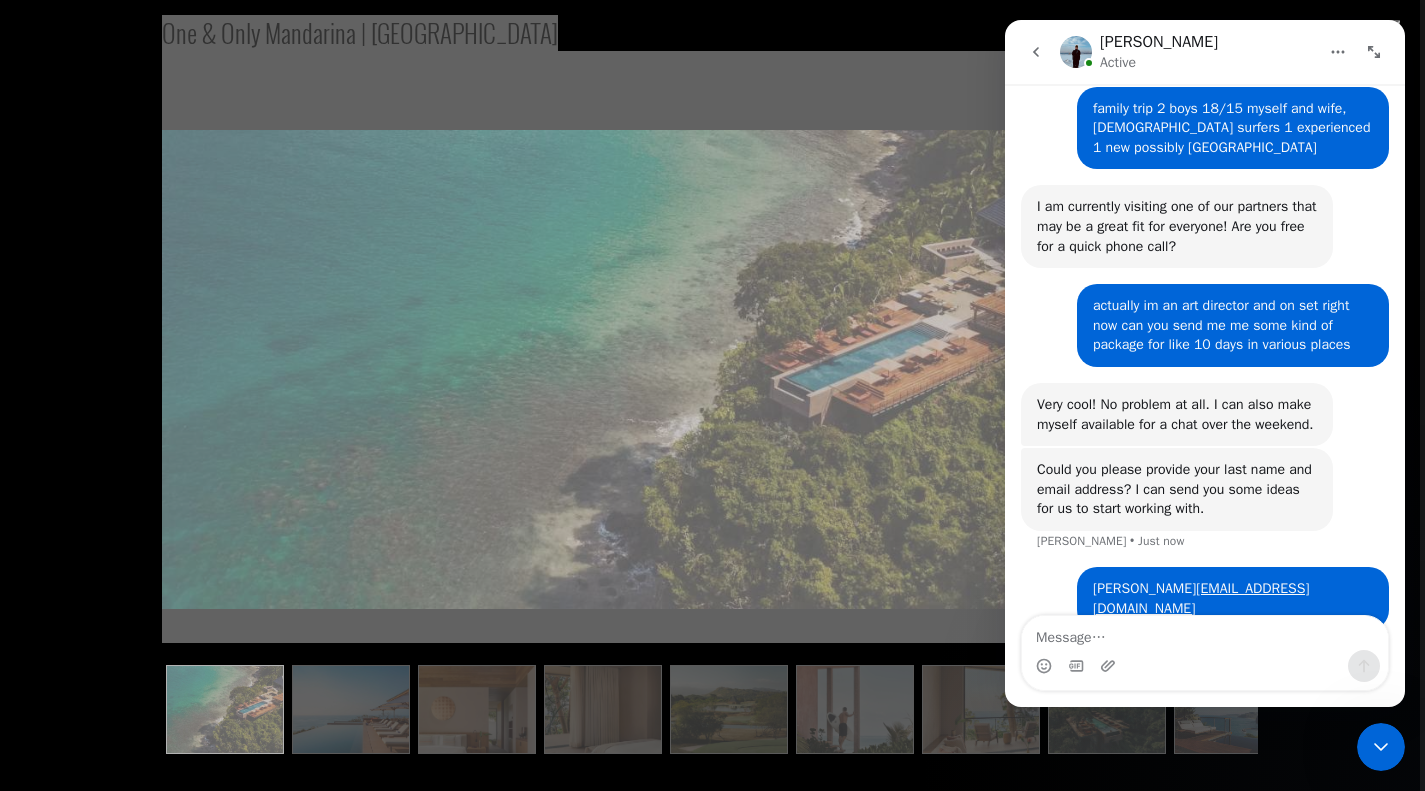 click 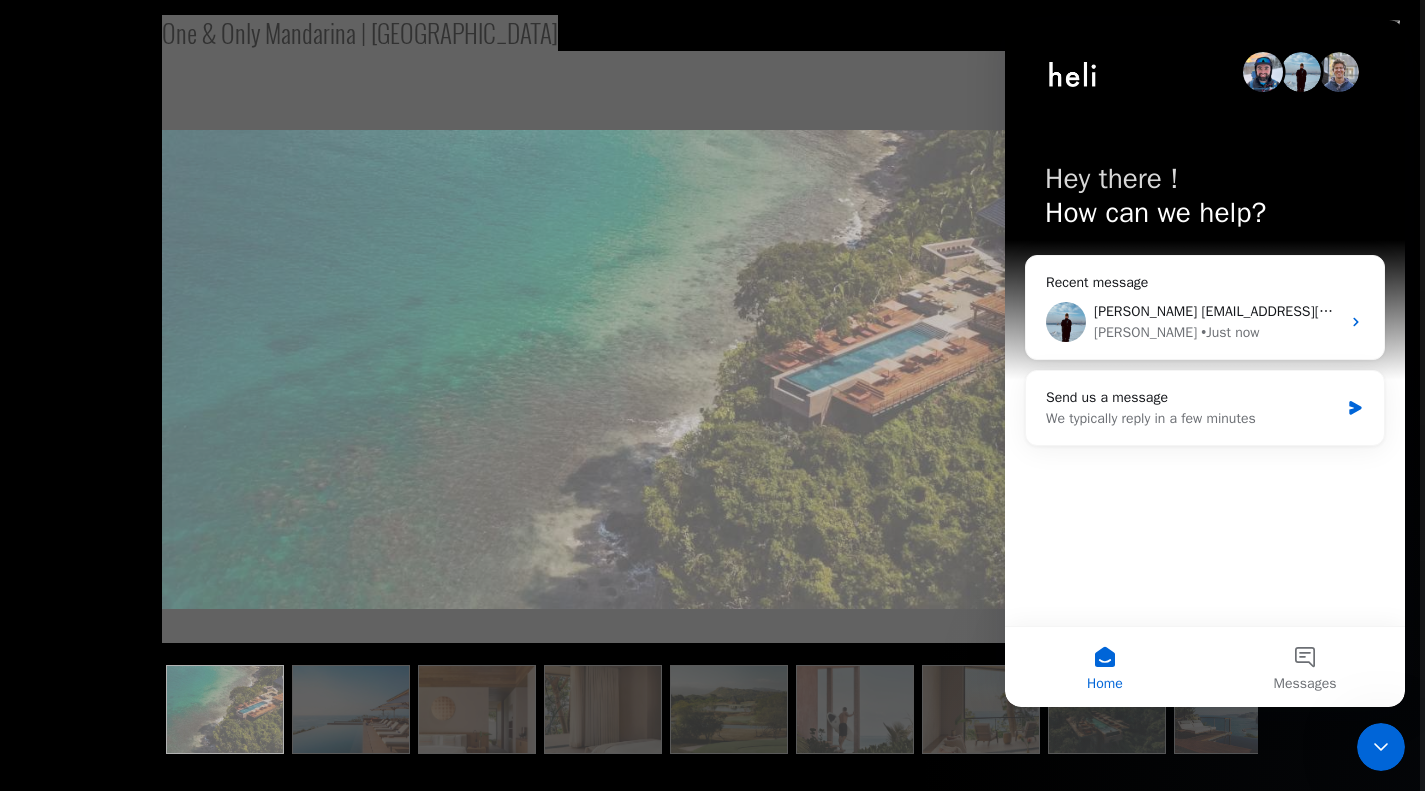 scroll, scrollTop: 0, scrollLeft: 0, axis: both 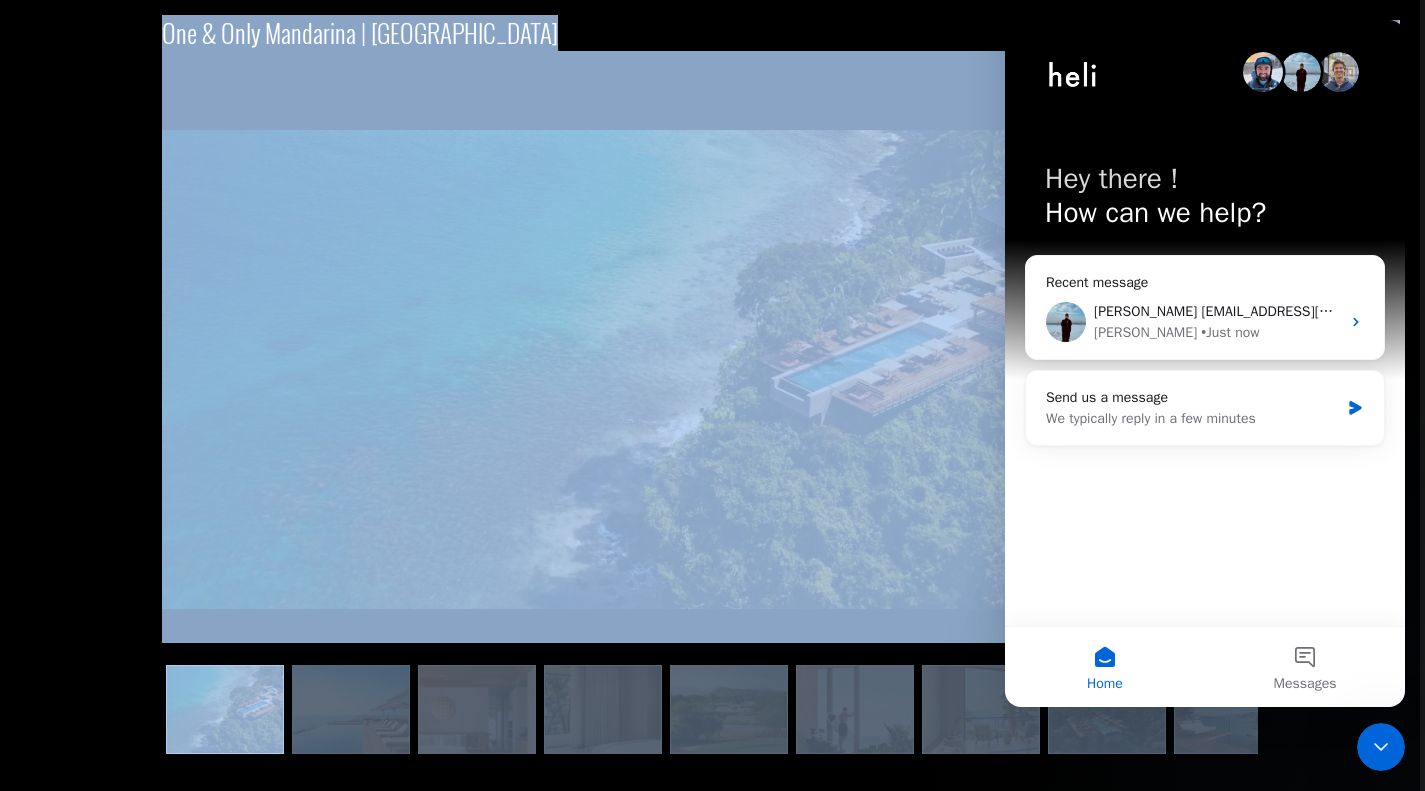 click at bounding box center [710, 370] 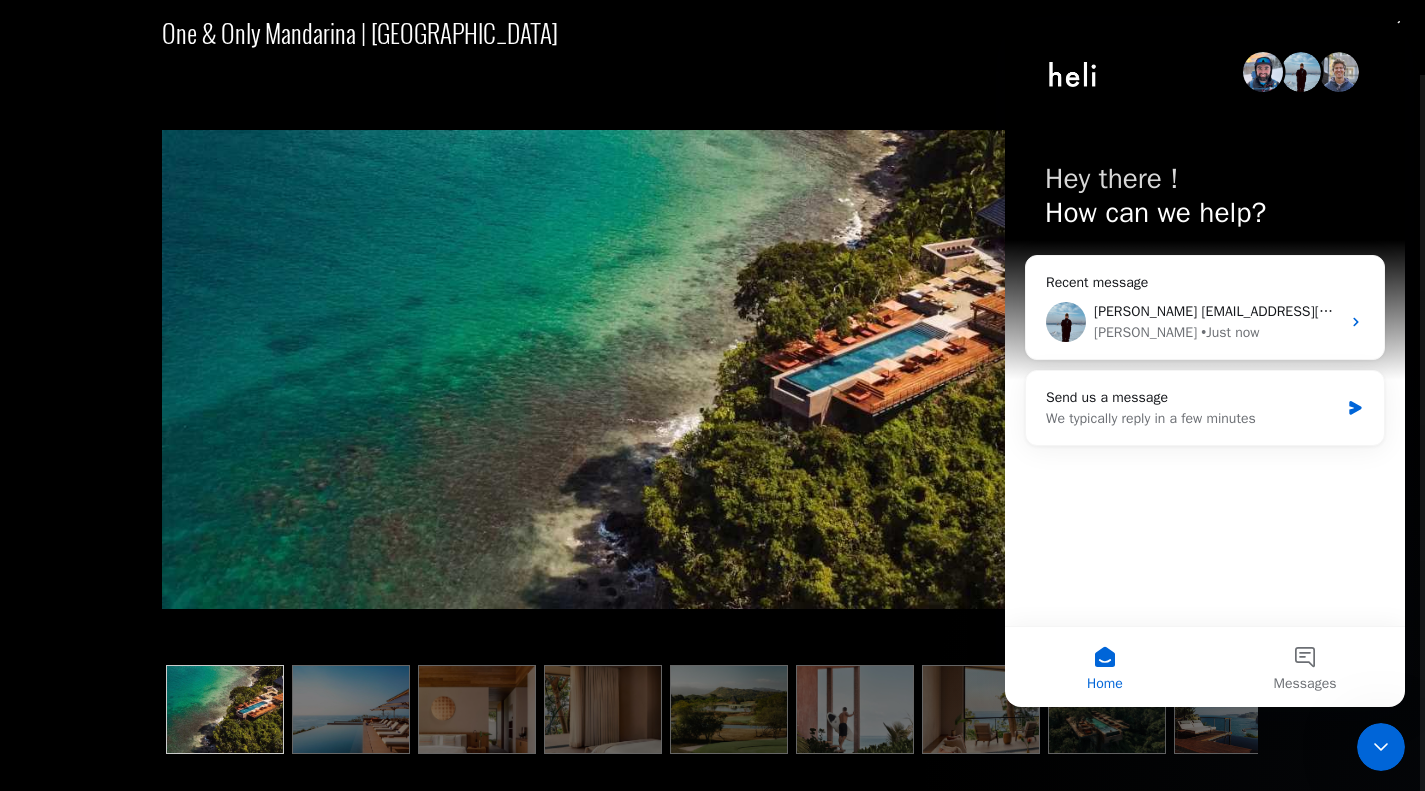 scroll, scrollTop: 100, scrollLeft: 0, axis: vertical 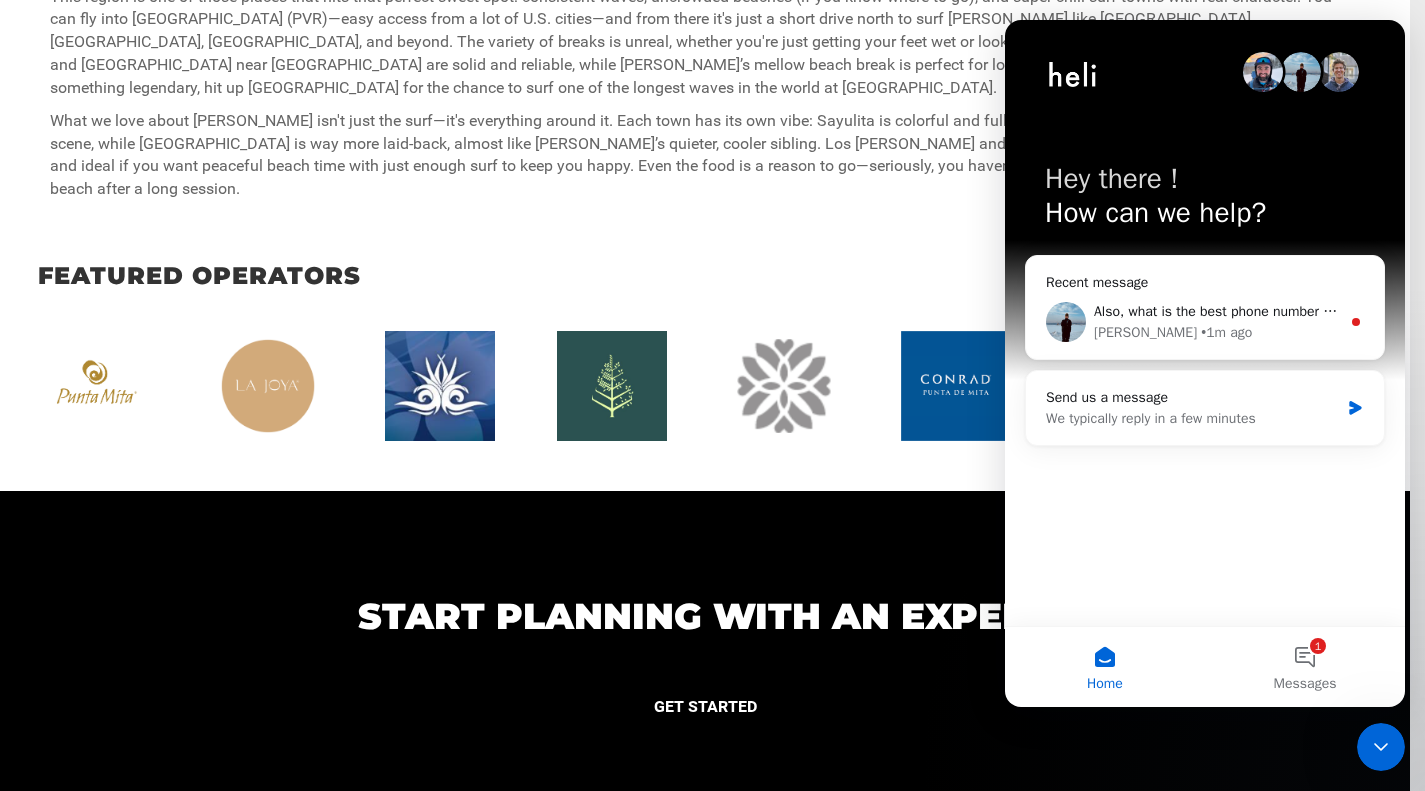 click on "GET STARTED" at bounding box center (705, 708) 